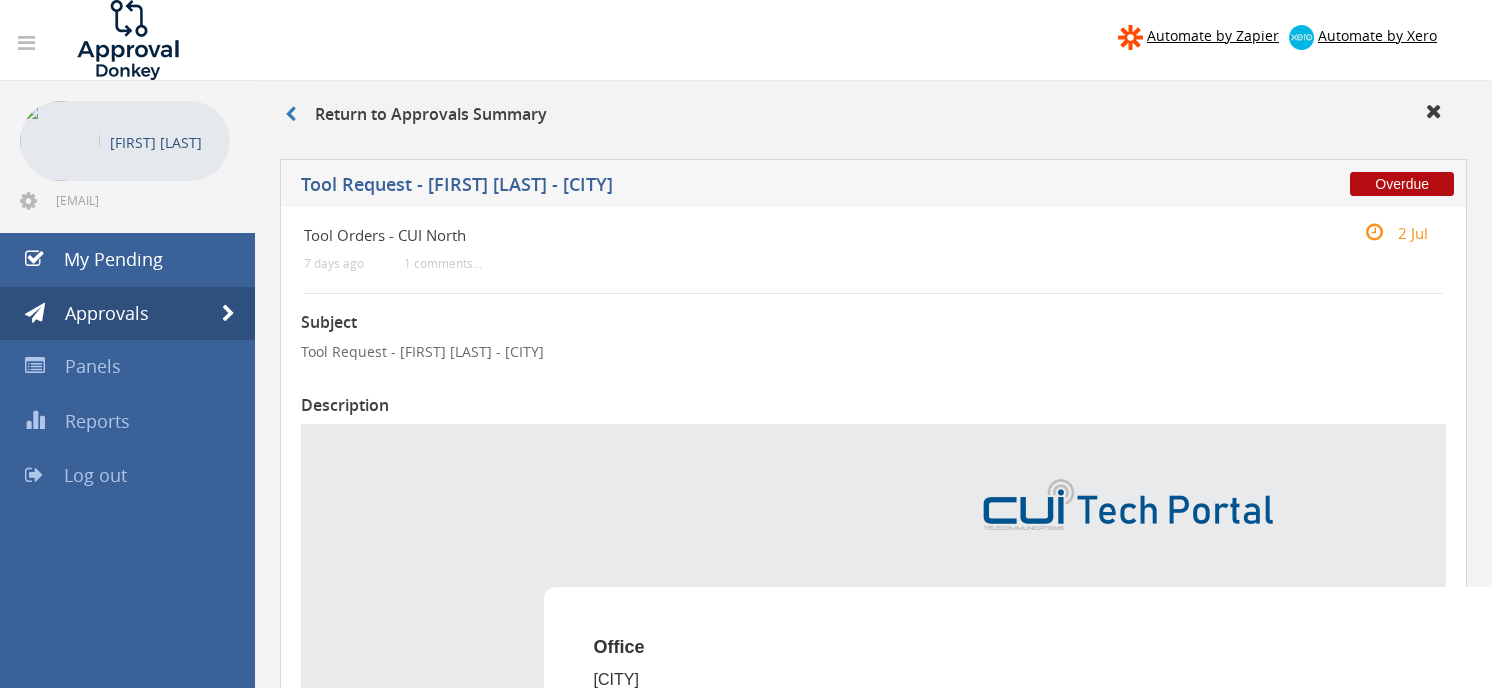 scroll, scrollTop: 524, scrollLeft: 0, axis: vertical 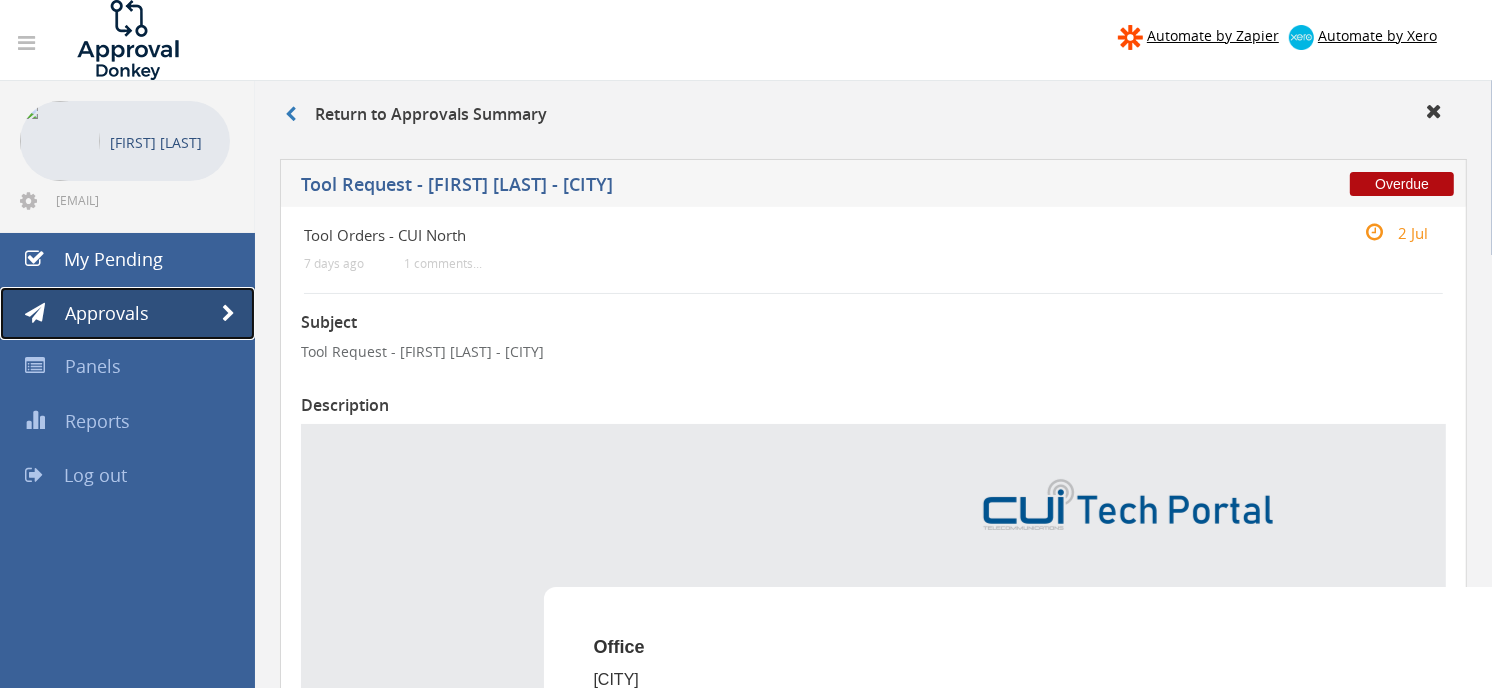click on "Approvals" at bounding box center [107, 313] 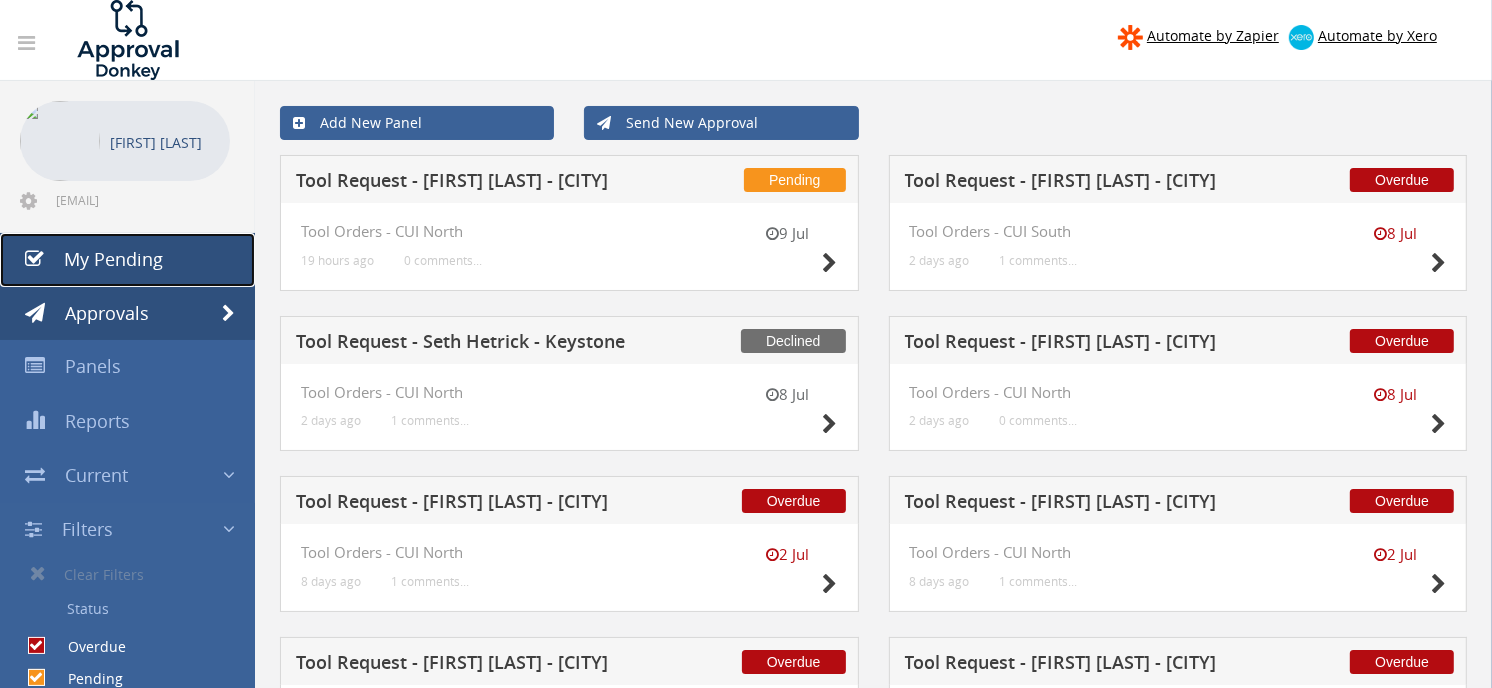 click on "My Pending" at bounding box center (127, 260) 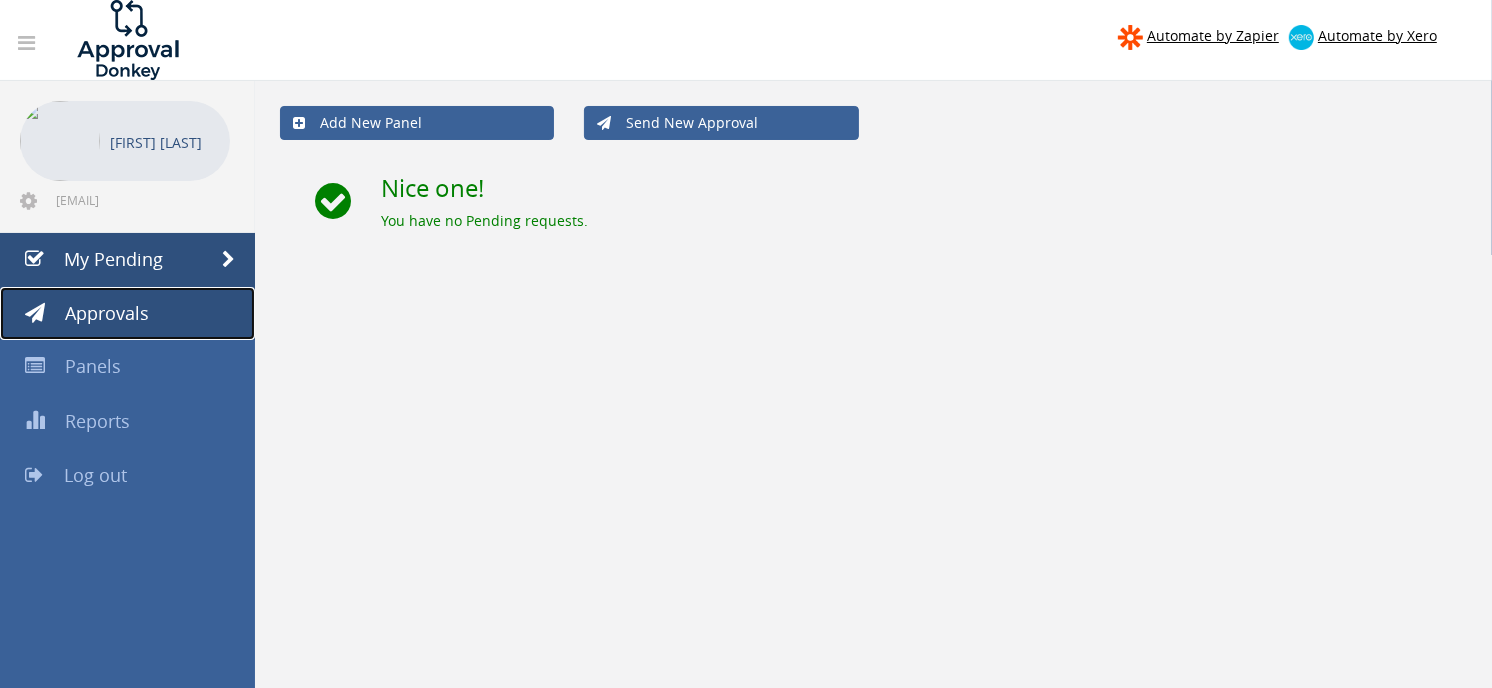 click on "Approvals" at bounding box center [127, 314] 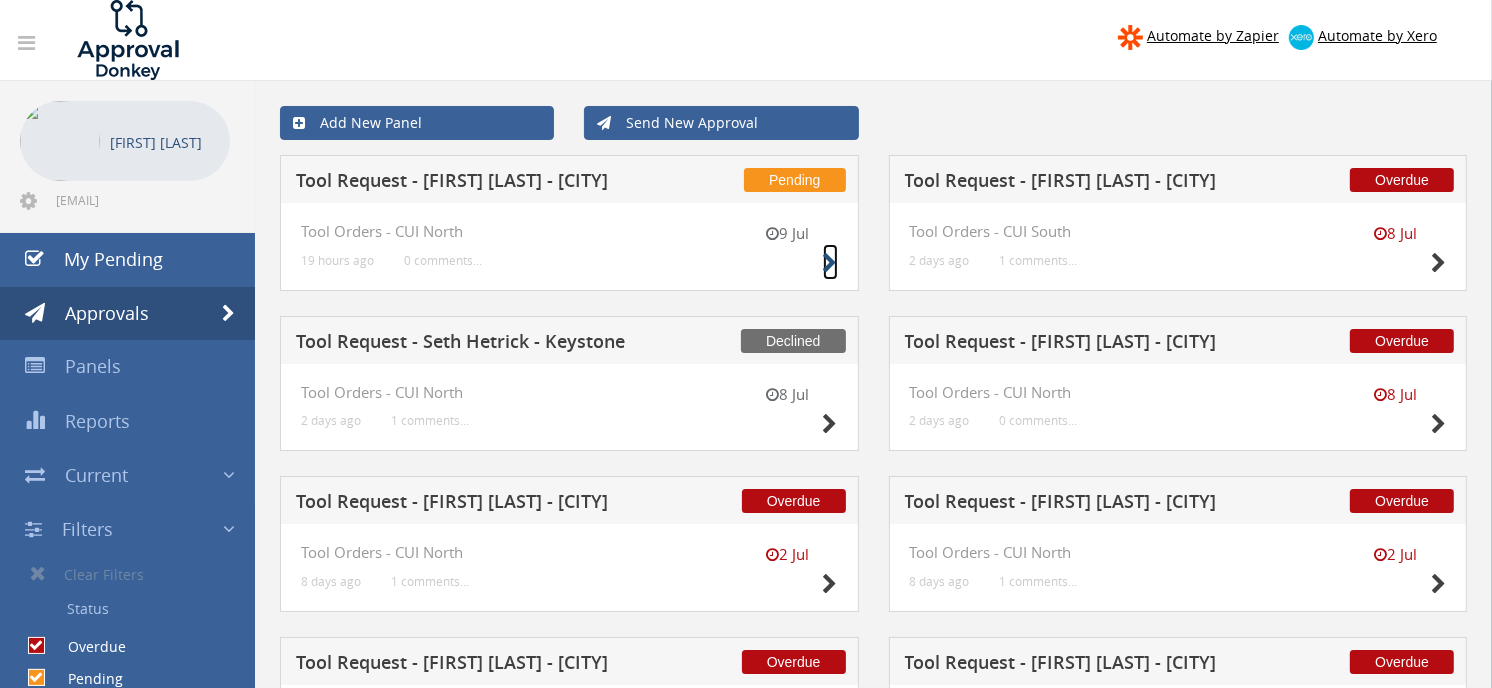 click at bounding box center (830, 263) 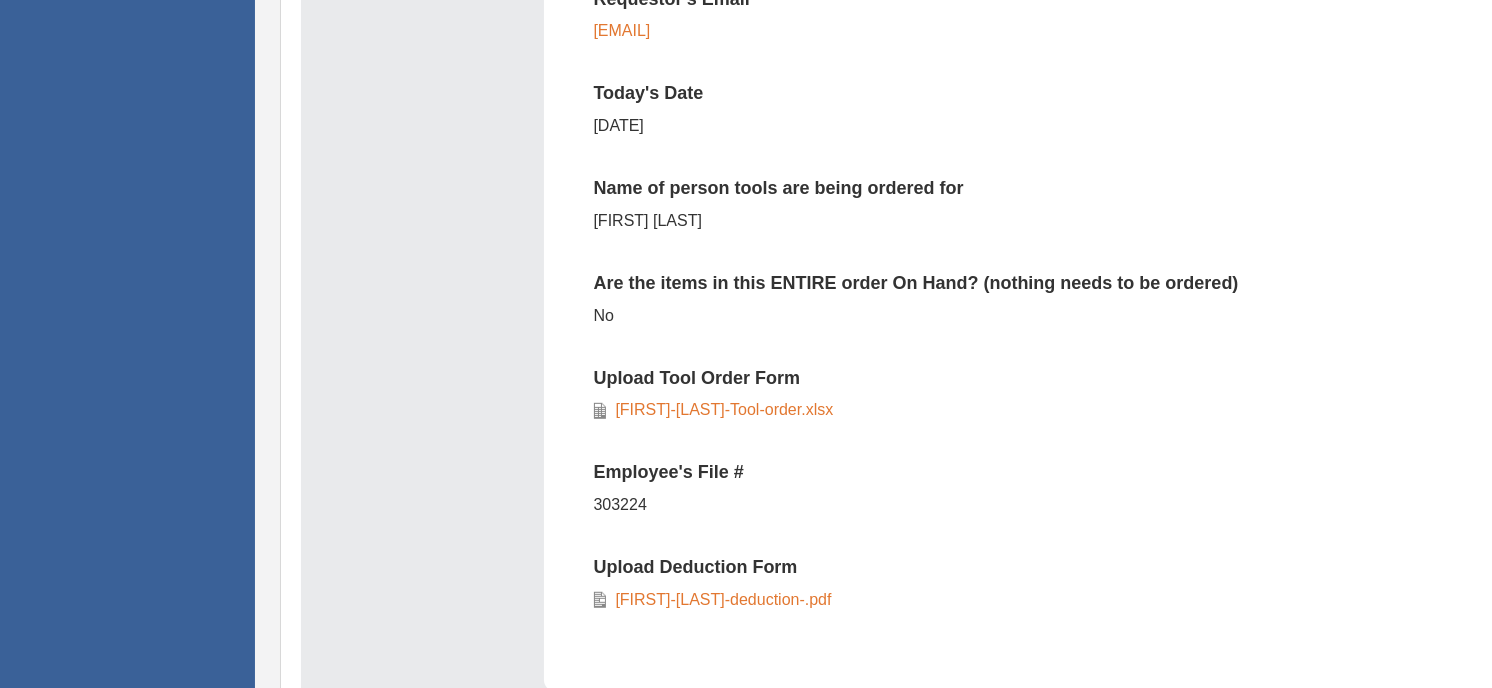 scroll, scrollTop: 888, scrollLeft: 0, axis: vertical 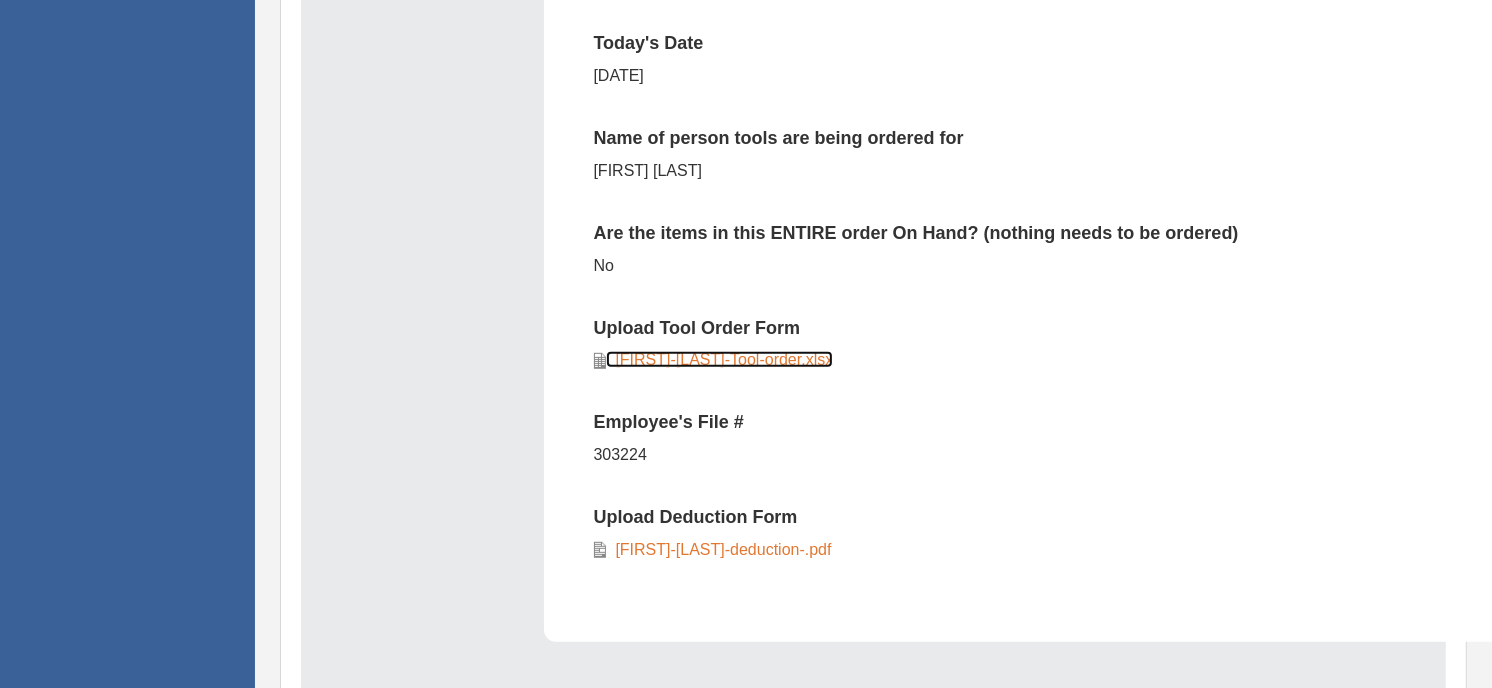 click on "[FIRST]-[LAST]-Tool-order.xlsx" at bounding box center [720, 359] 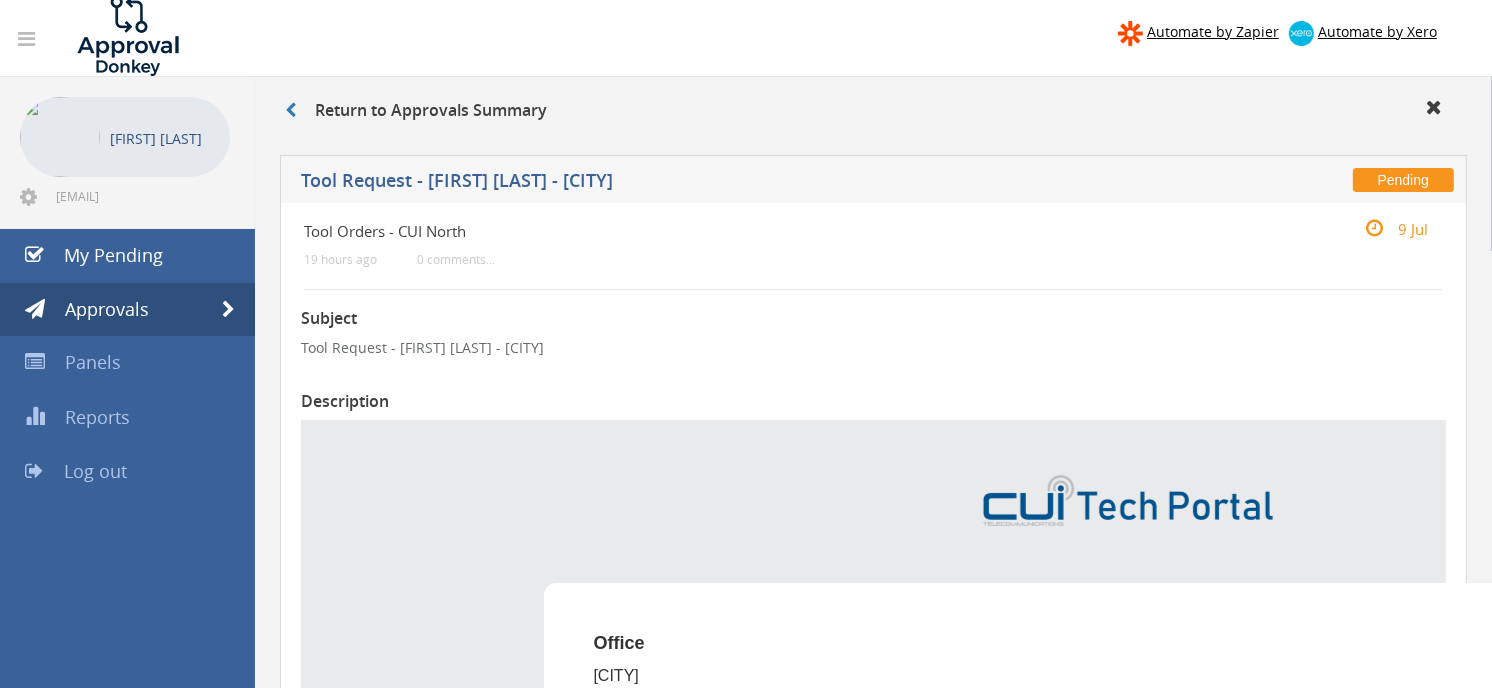 scroll, scrollTop: 0, scrollLeft: 0, axis: both 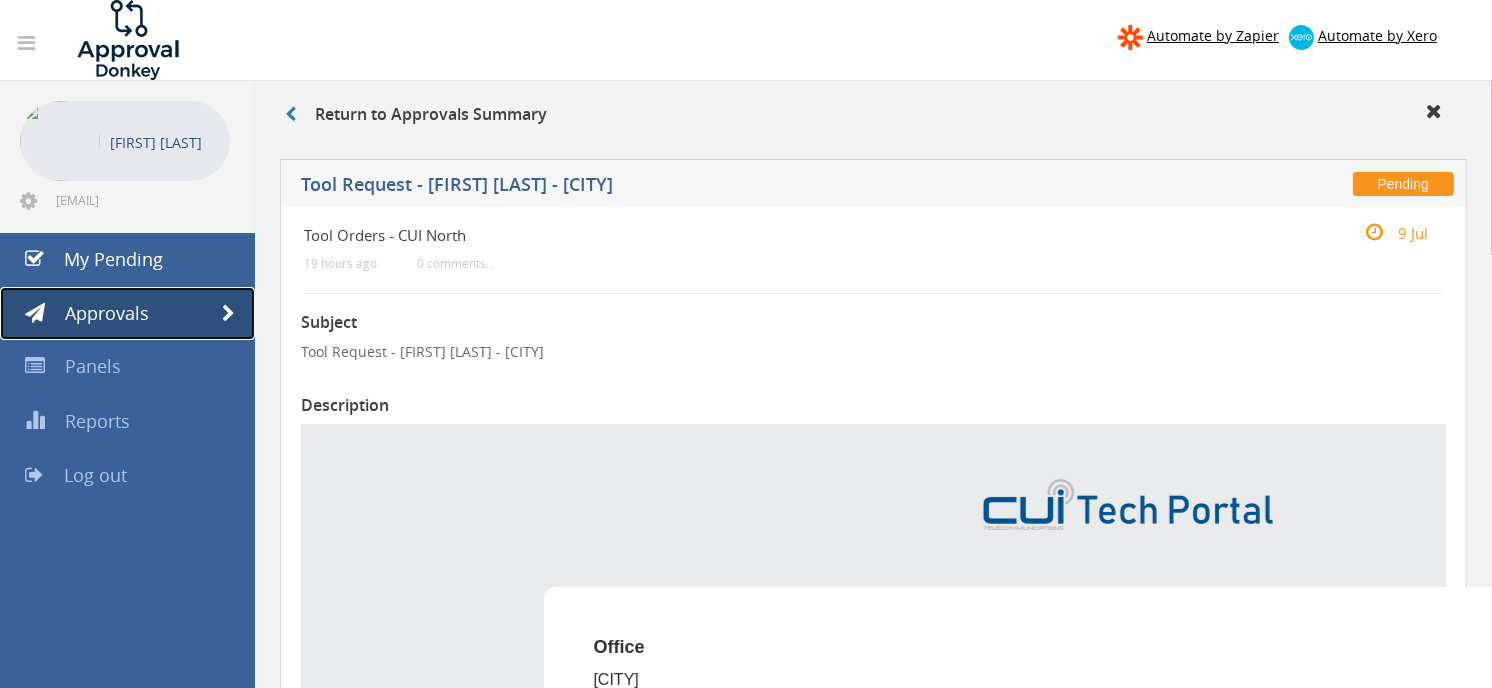 click on "Approvals" at bounding box center [107, 313] 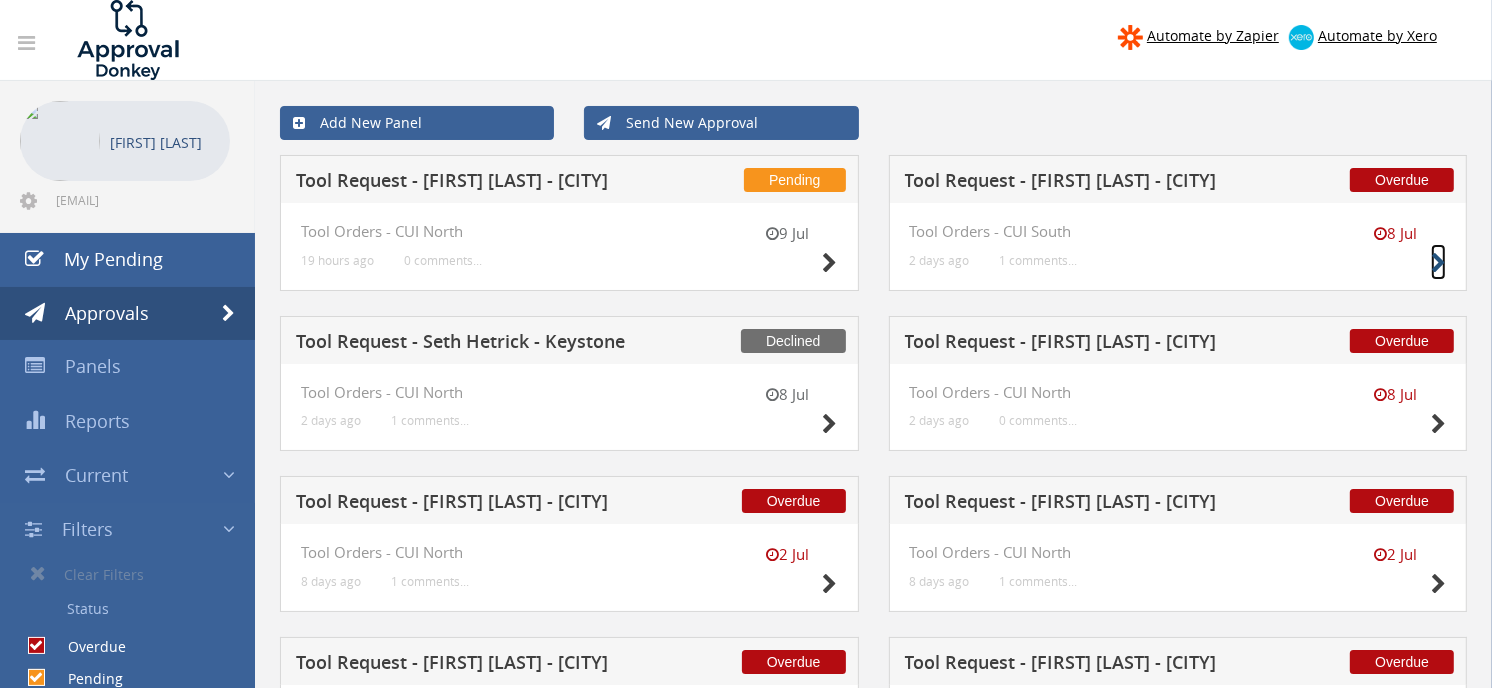 click at bounding box center (1438, 263) 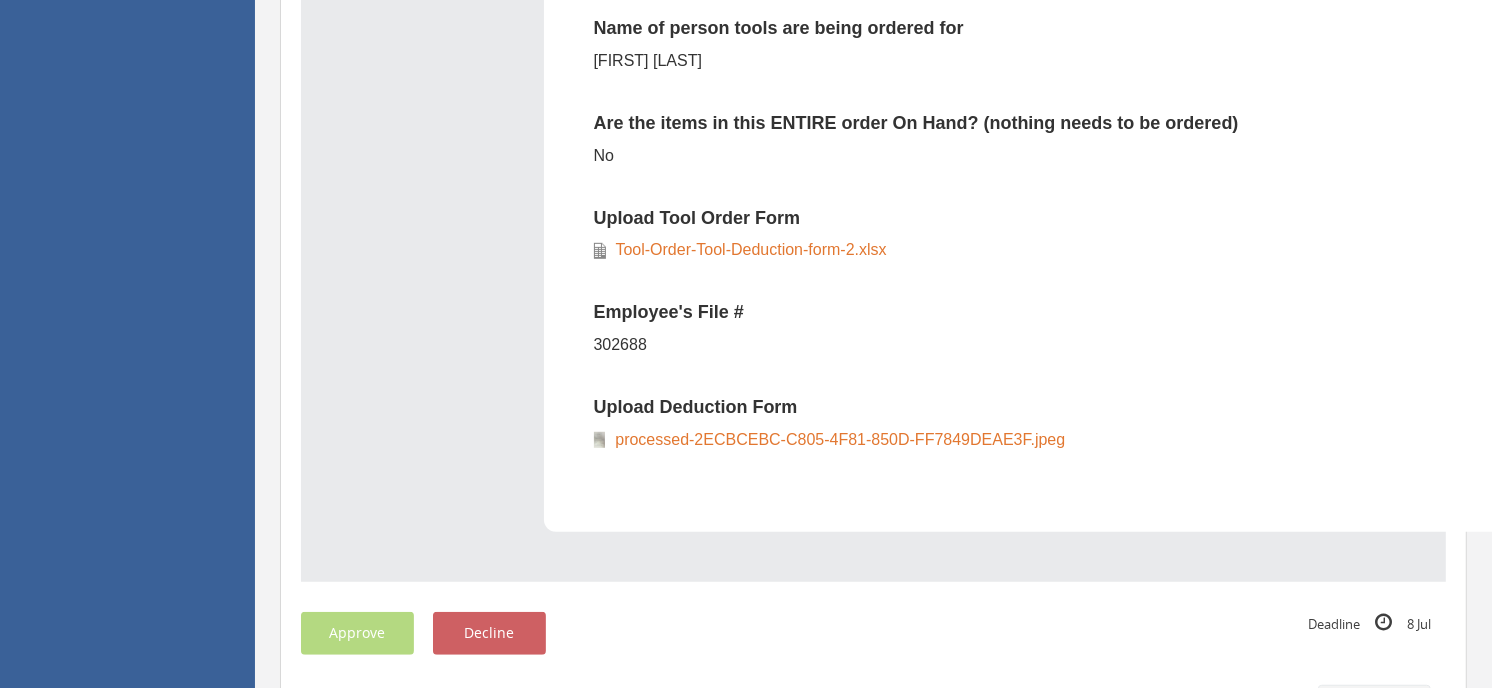 scroll, scrollTop: 1000, scrollLeft: 0, axis: vertical 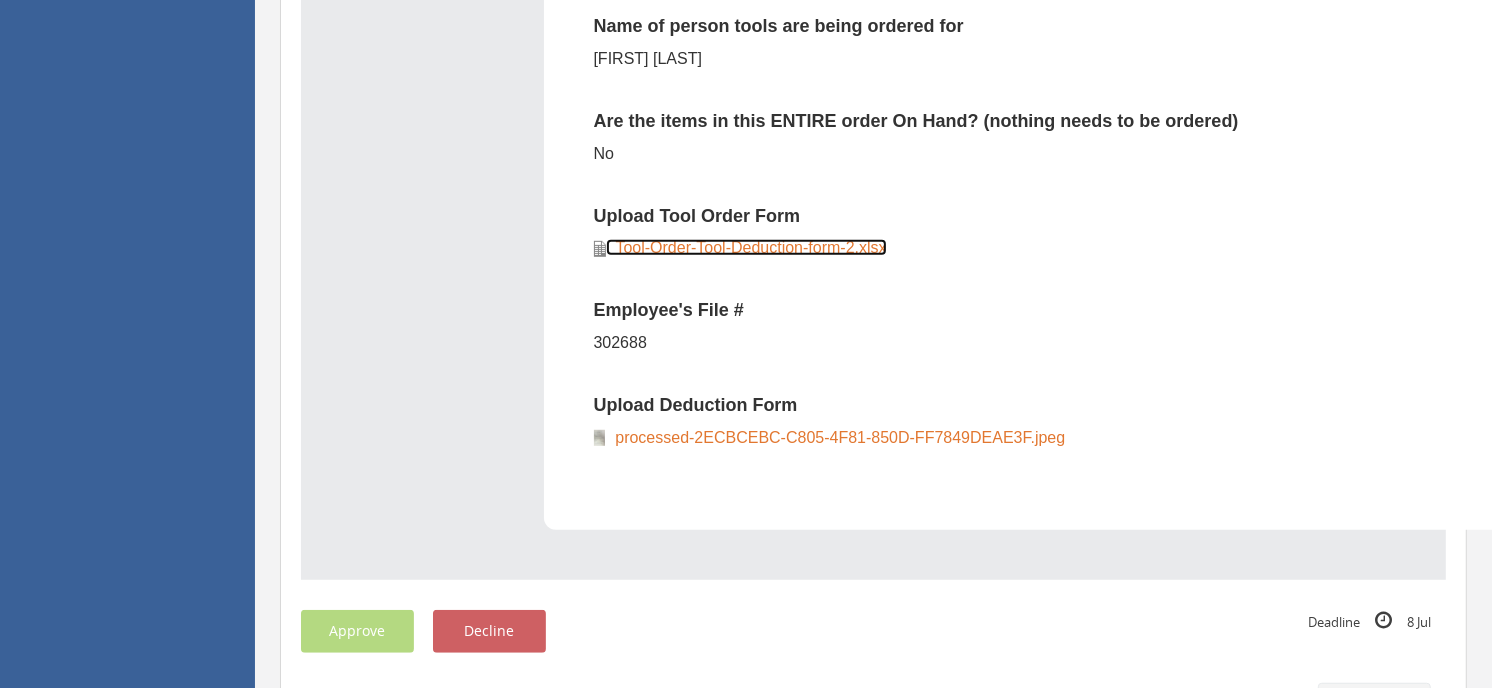 click on "Tool-Order-Tool-Deduction-form-2.xlsx" at bounding box center [746, 247] 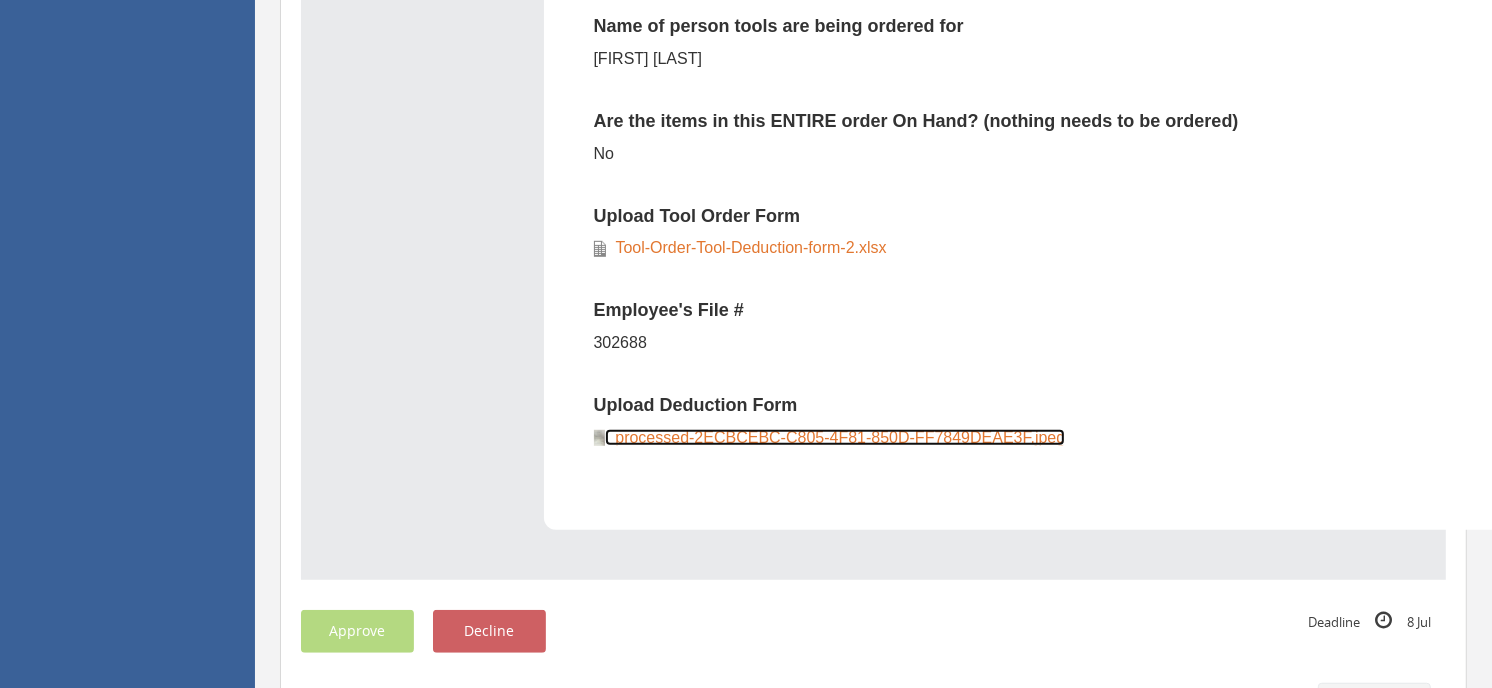 click on "processed-2ECBCEBC-C805-4F81-850D-FF7849DEAE3F.jpeg" at bounding box center [835, 437] 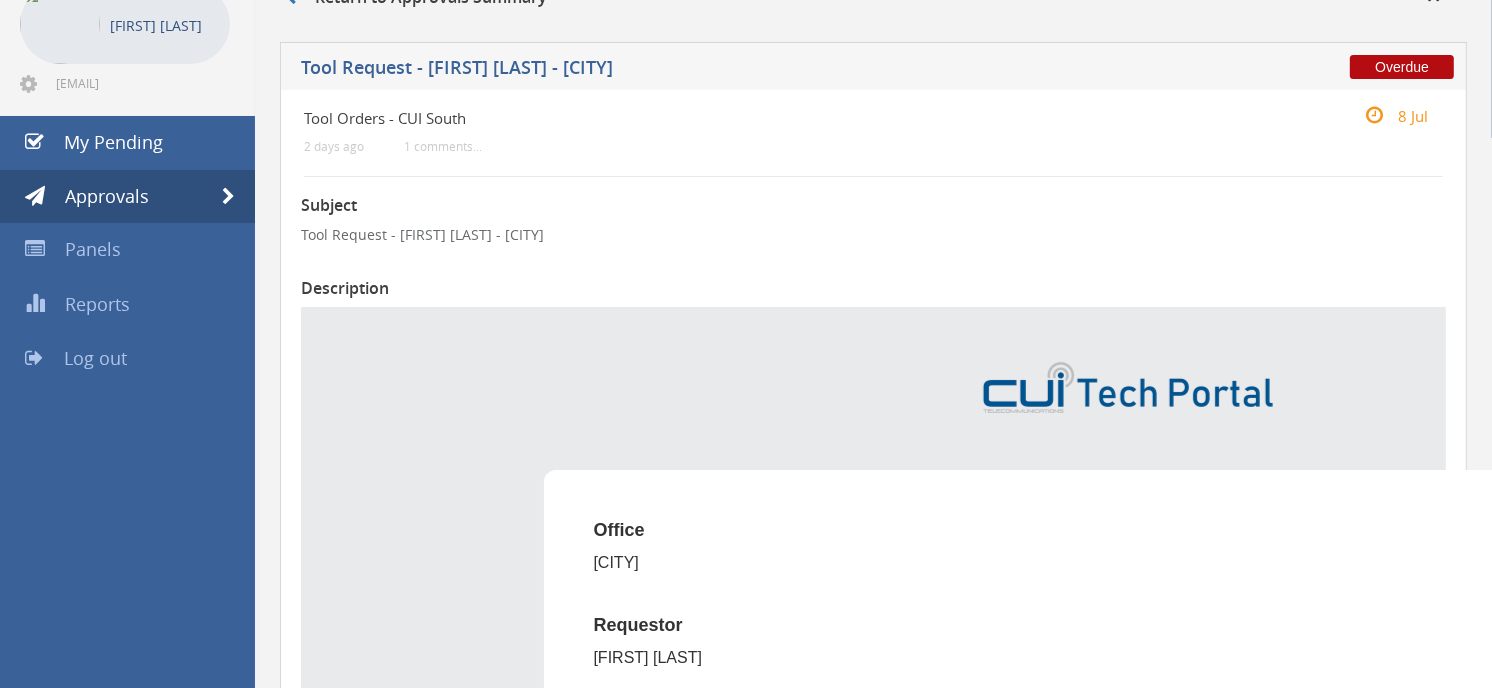 scroll, scrollTop: 0, scrollLeft: 0, axis: both 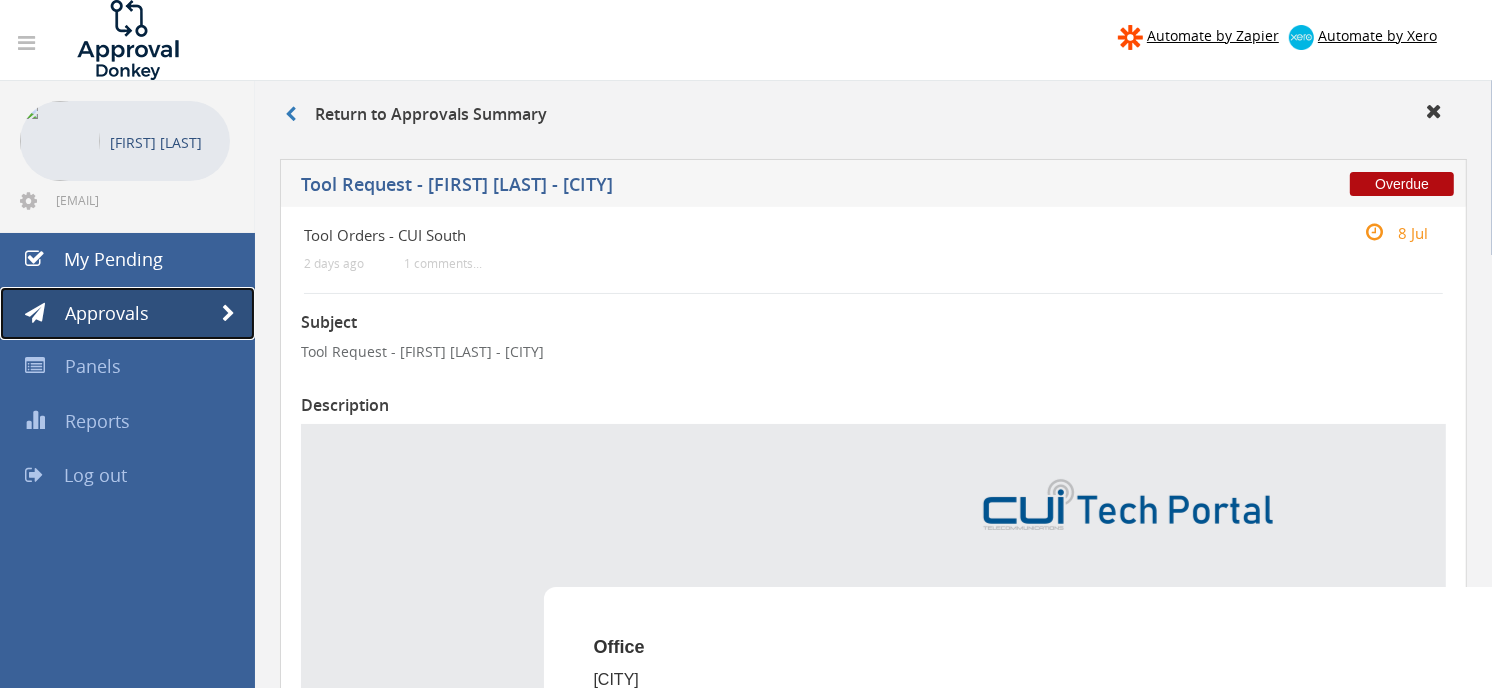 click on "Approvals" at bounding box center [107, 313] 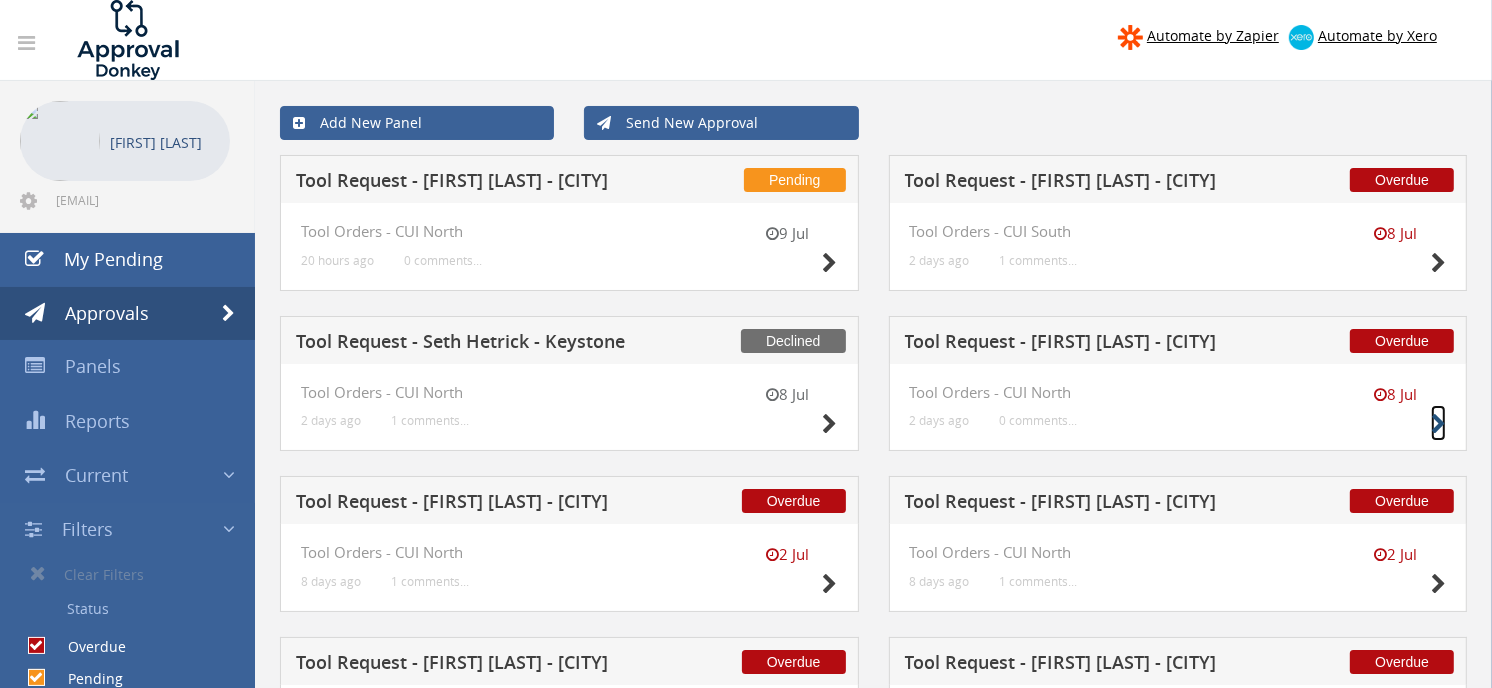 click at bounding box center (1438, 424) 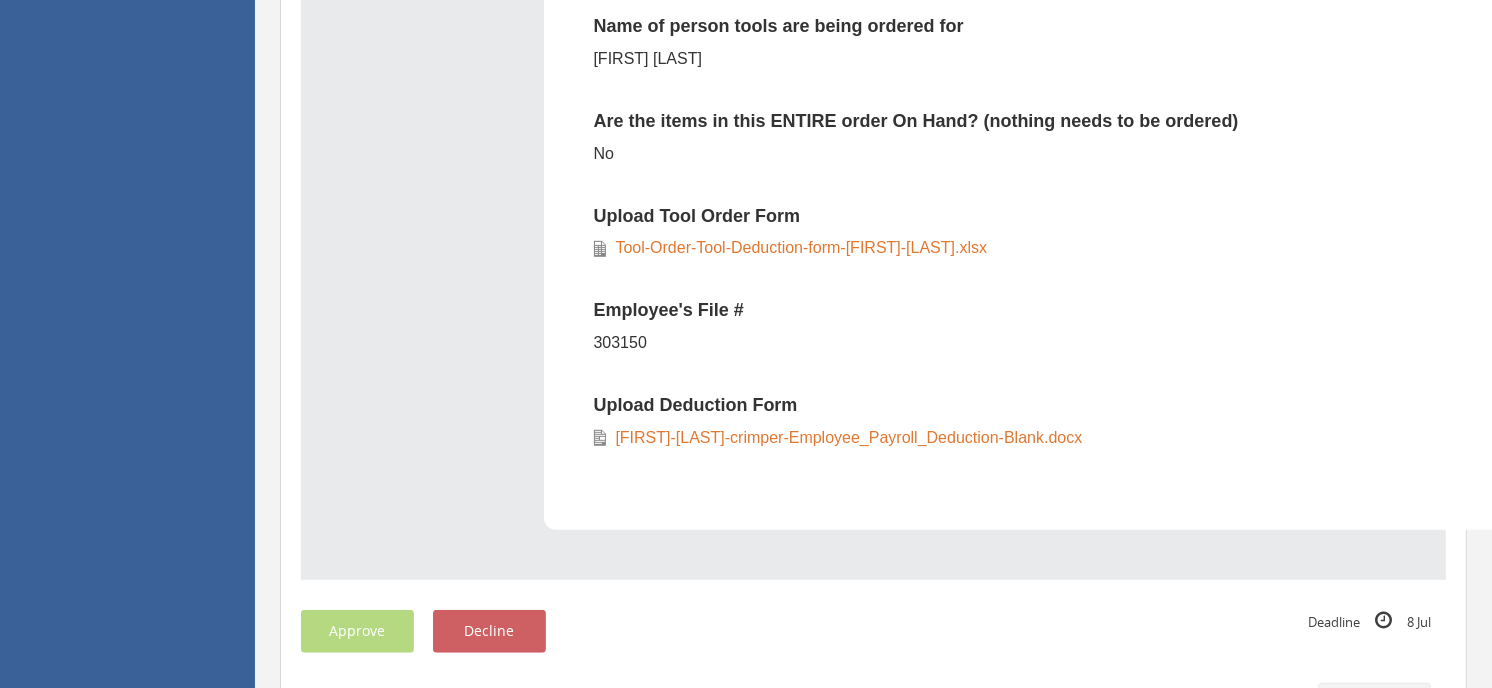 scroll, scrollTop: 777, scrollLeft: 0, axis: vertical 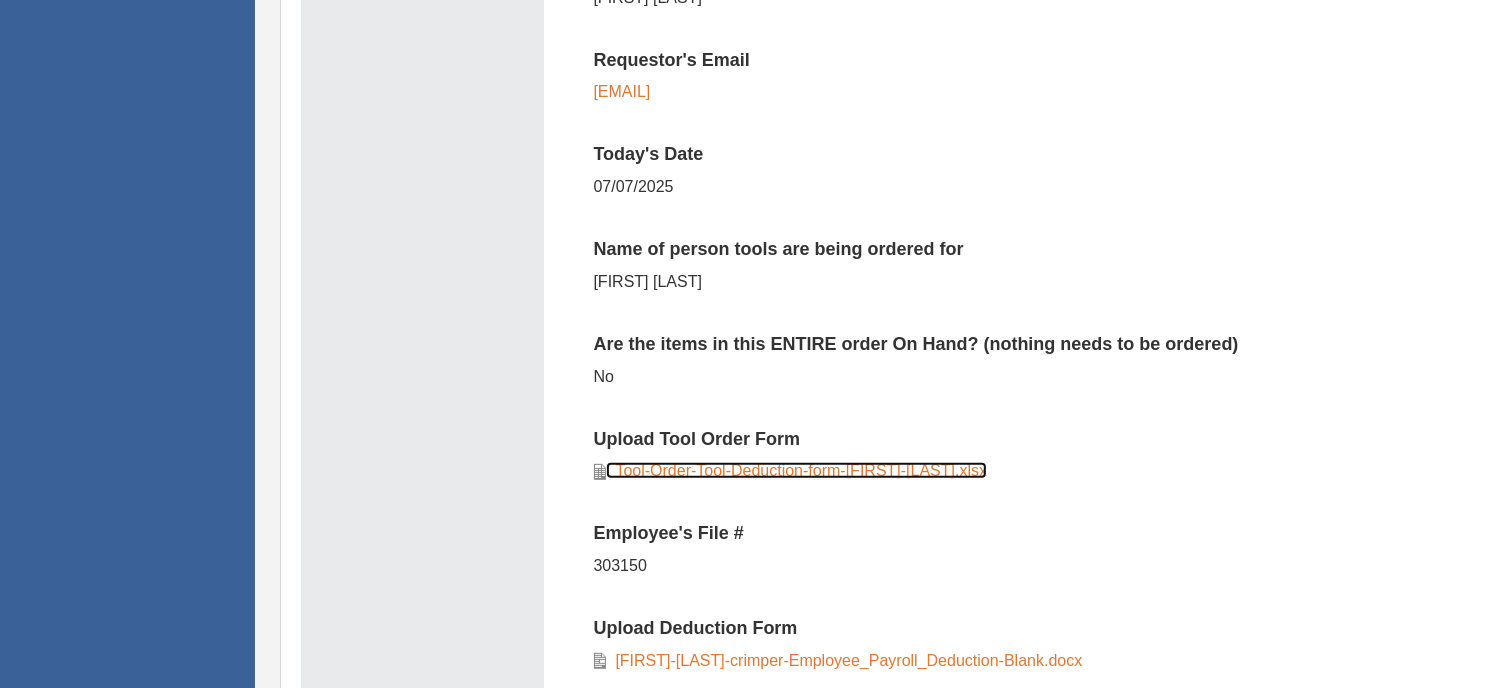 click on "Tool-Order-Tool-Deduction-form-[FIRST]-[LAST].xlsx" at bounding box center [797, 470] 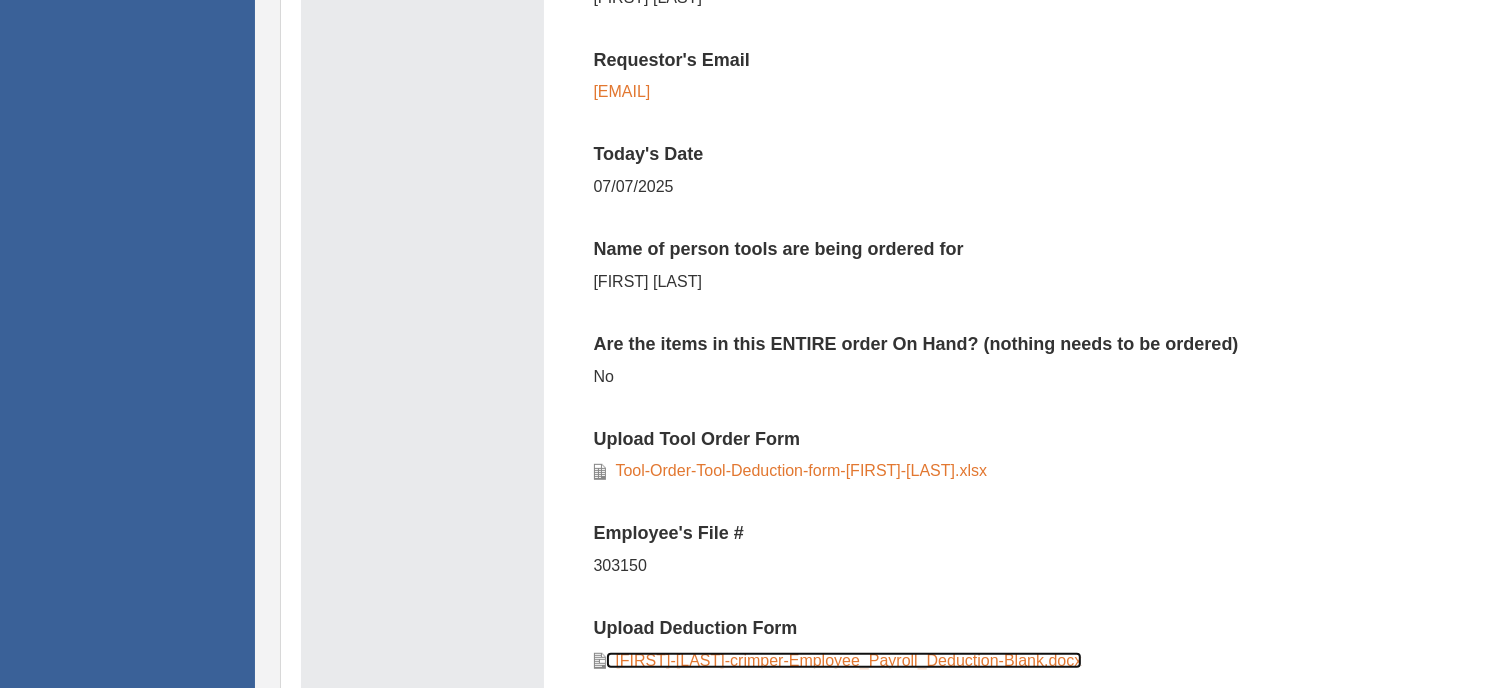 click on "[FIRST]-[LAST]-crimper-Employee_Payroll_Deduction-Blank.docx" at bounding box center [844, 660] 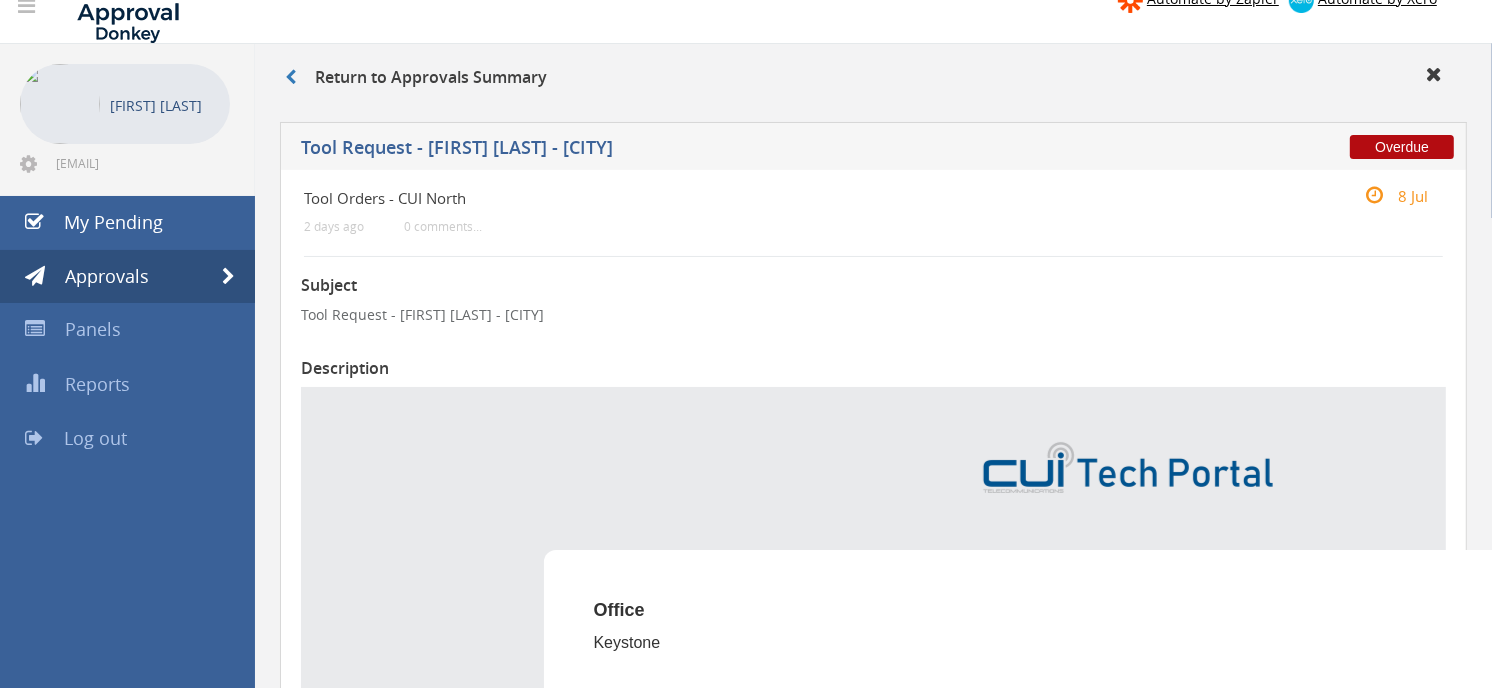 scroll, scrollTop: 0, scrollLeft: 0, axis: both 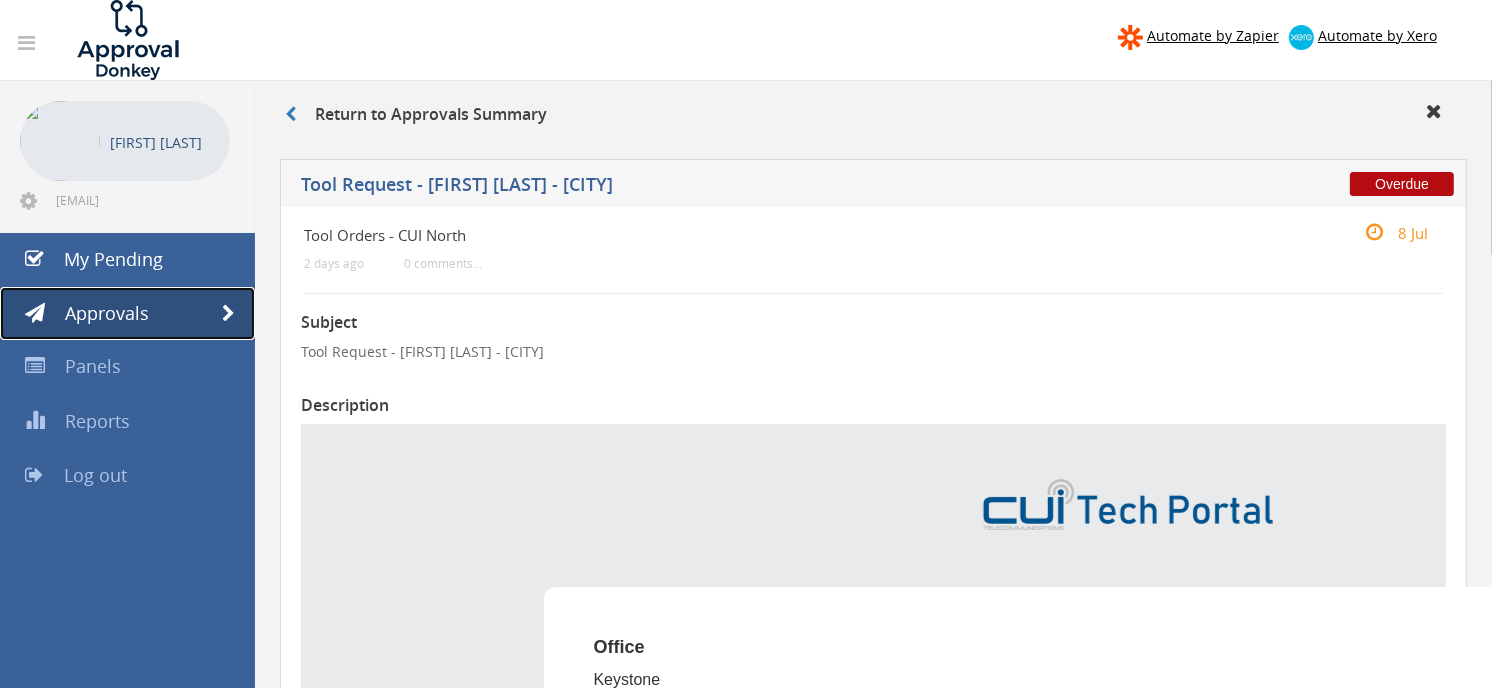 click on "Approvals" at bounding box center [107, 313] 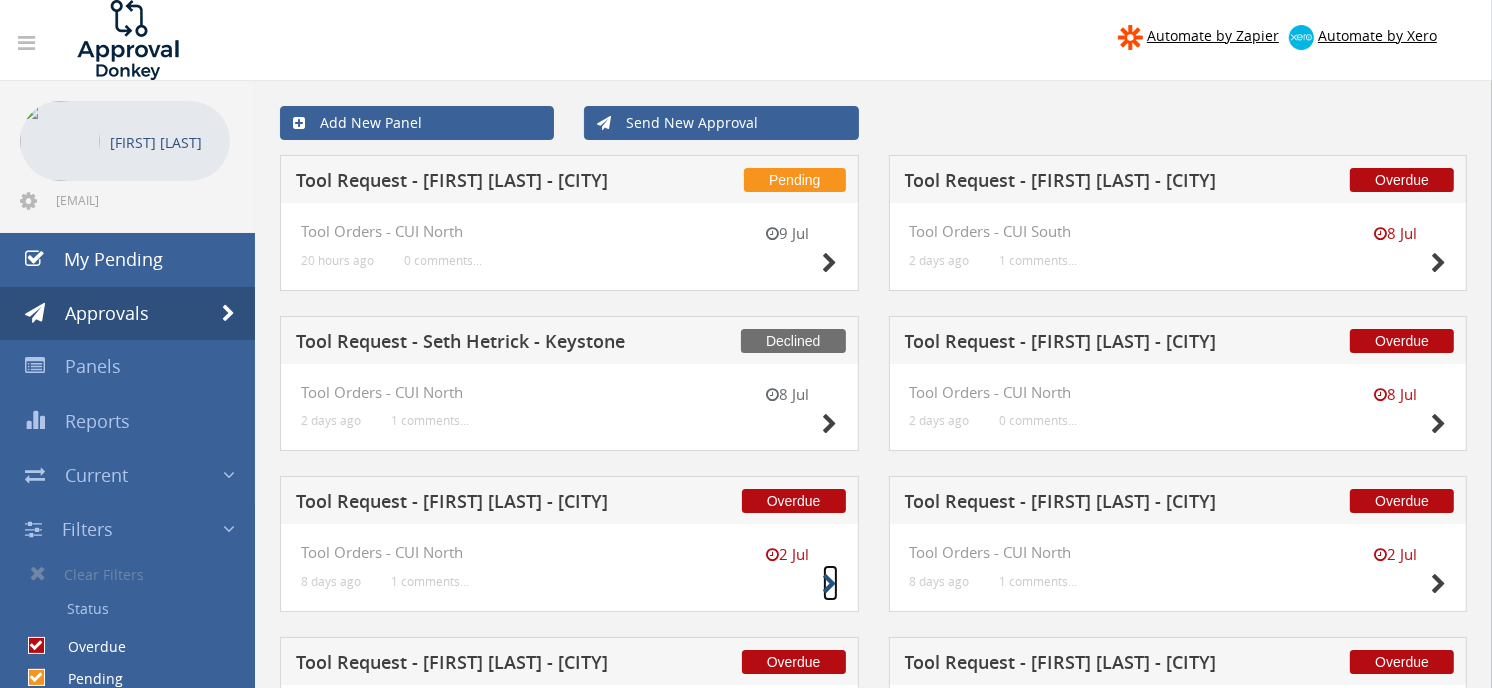click at bounding box center [830, 584] 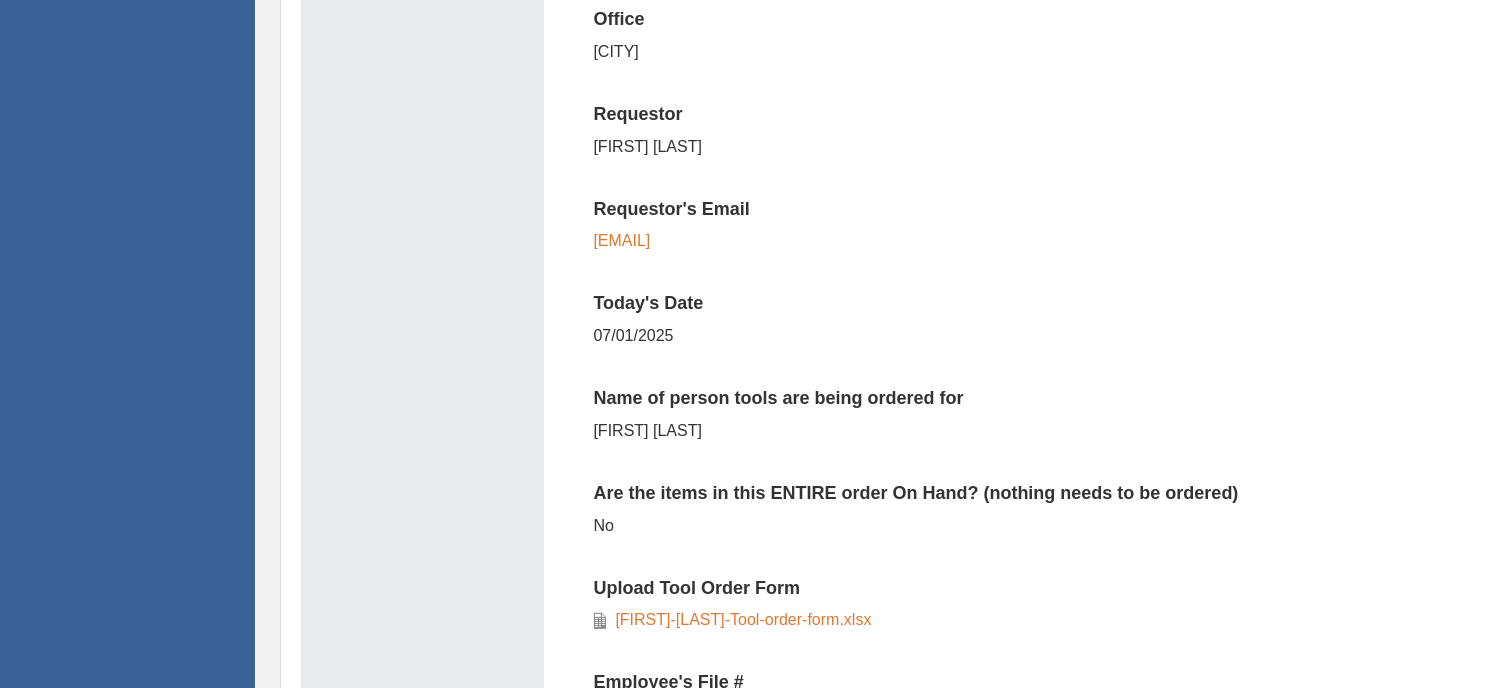 scroll, scrollTop: 666, scrollLeft: 0, axis: vertical 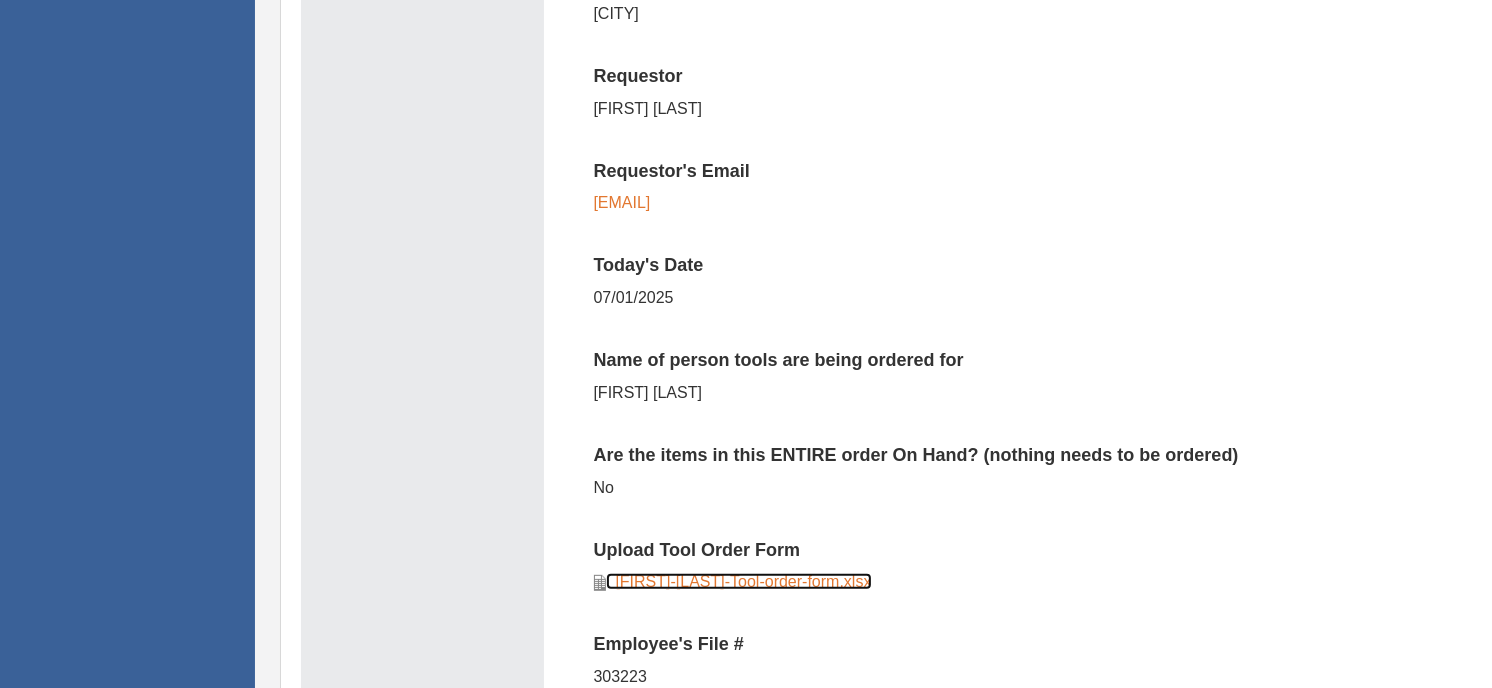 click on "[FIRST]-[LAST]-Tool-order-form.xlsx" at bounding box center (739, 581) 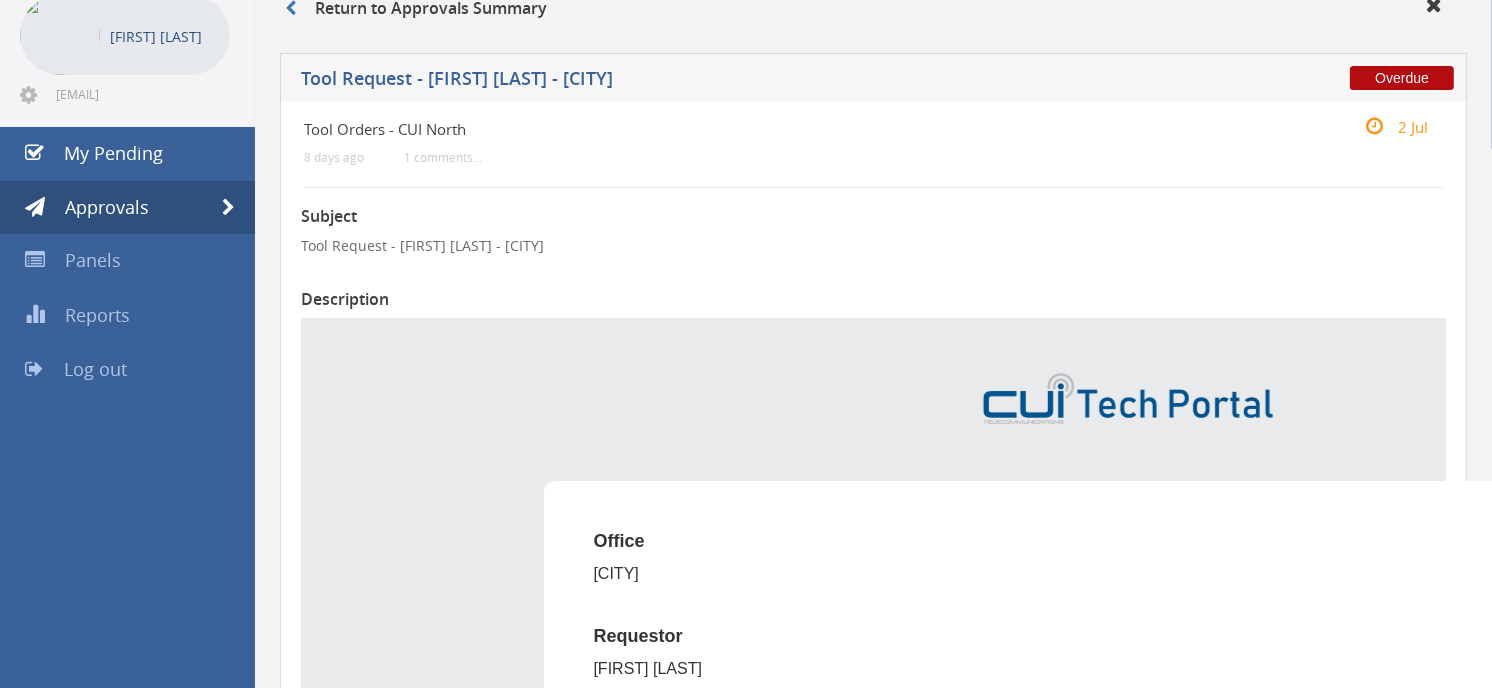 scroll, scrollTop: 0, scrollLeft: 0, axis: both 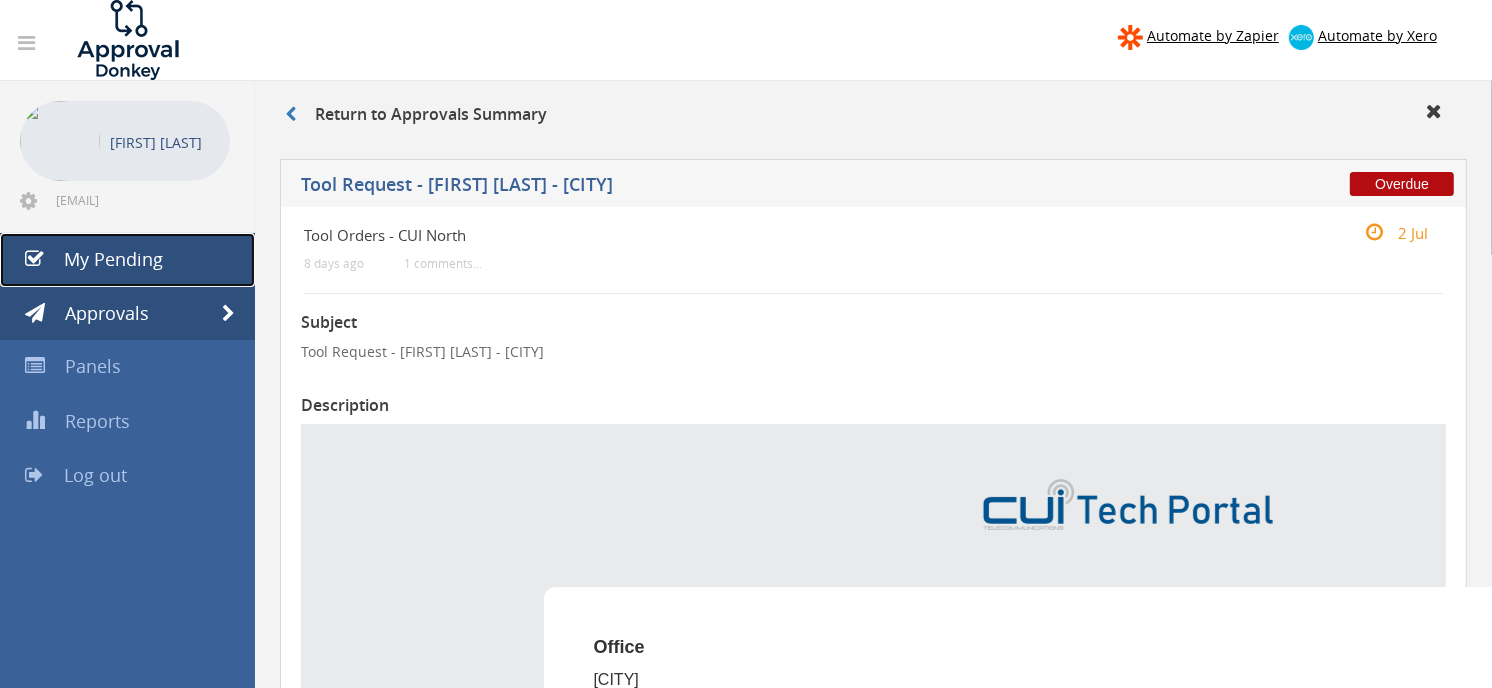click on "My Pending" at bounding box center (113, 259) 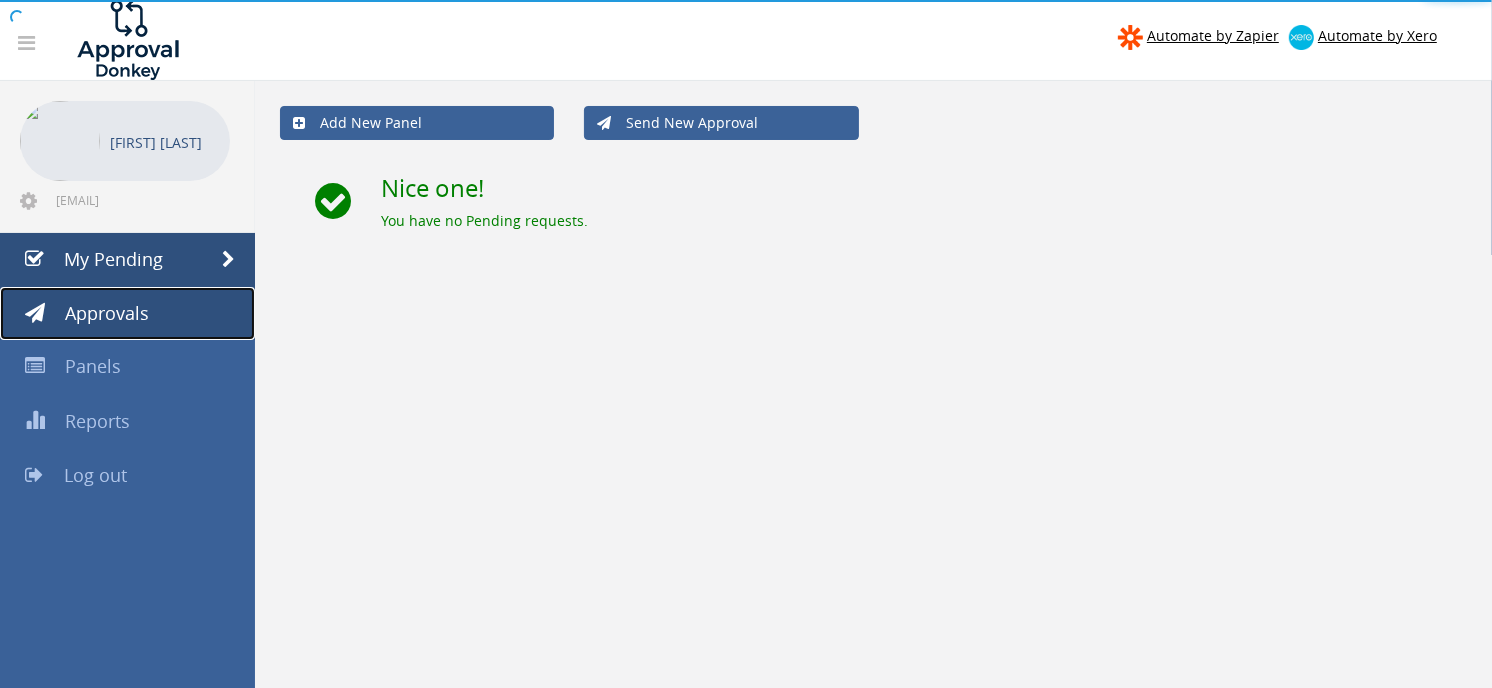 click on "Approvals" at bounding box center (107, 313) 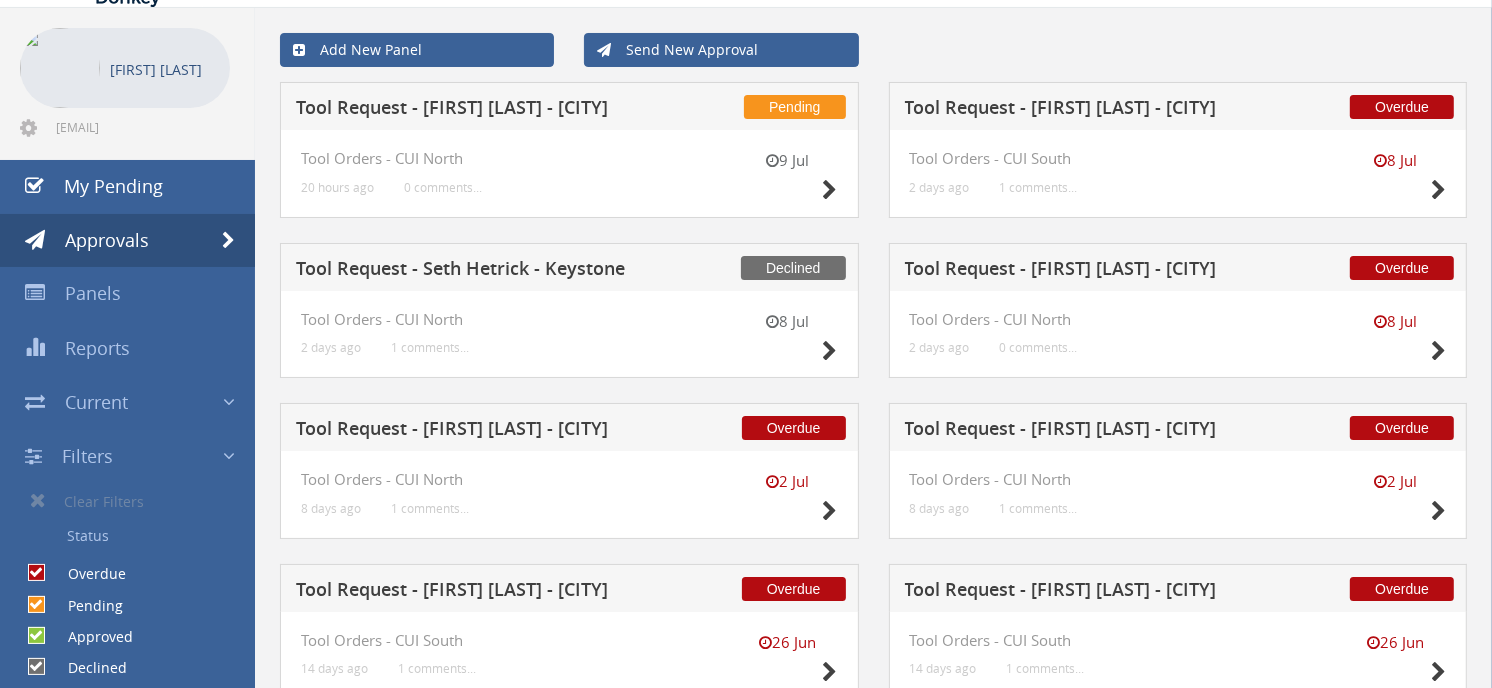 scroll, scrollTop: 111, scrollLeft: 0, axis: vertical 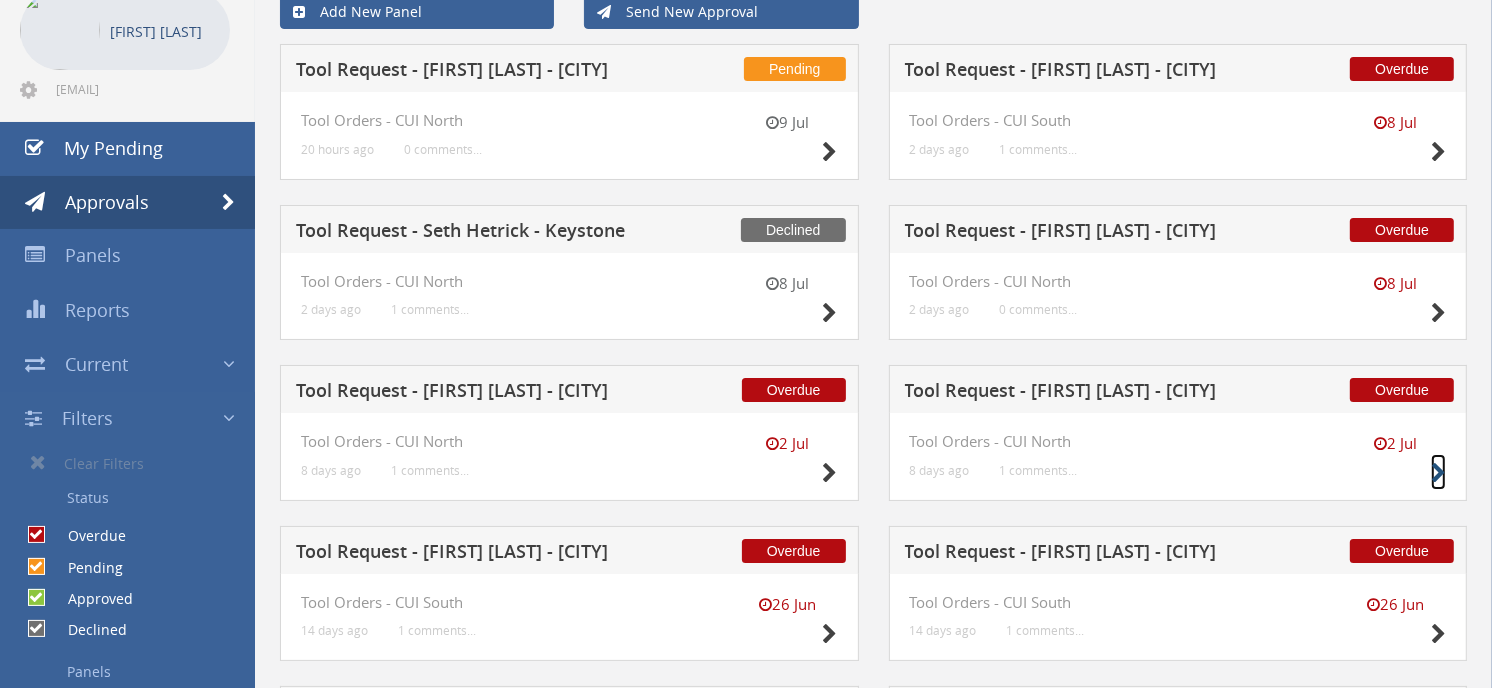 click at bounding box center (1438, 473) 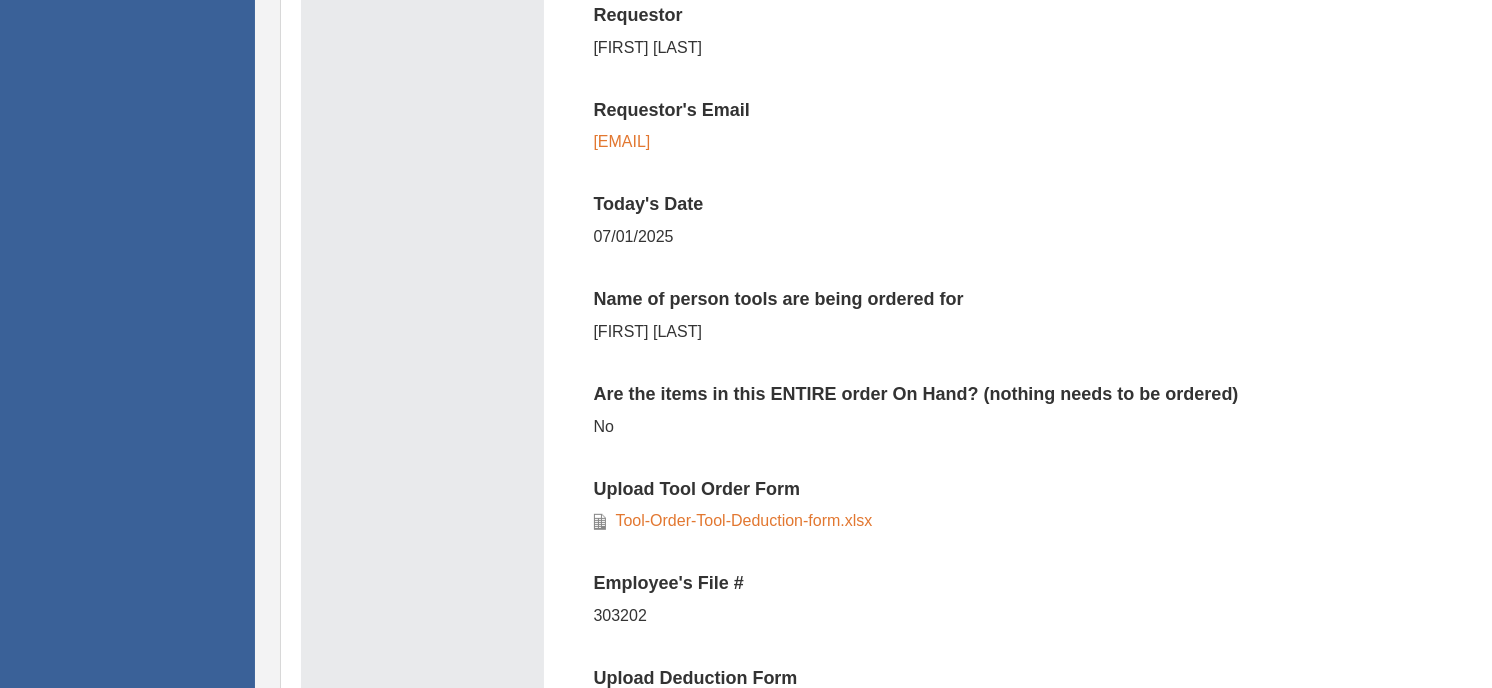 scroll, scrollTop: 777, scrollLeft: 0, axis: vertical 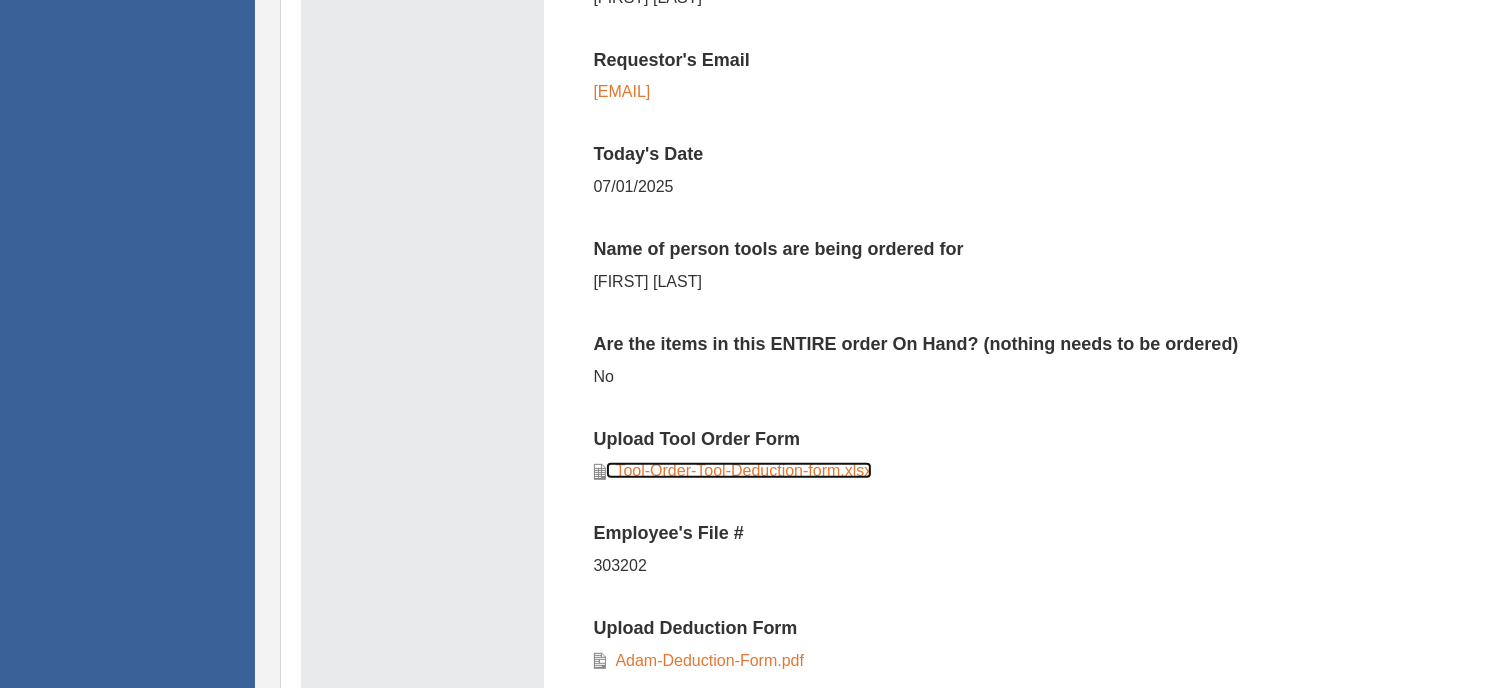 click on "Tool-Order-Tool-Deduction-form.xlsx" at bounding box center (739, 470) 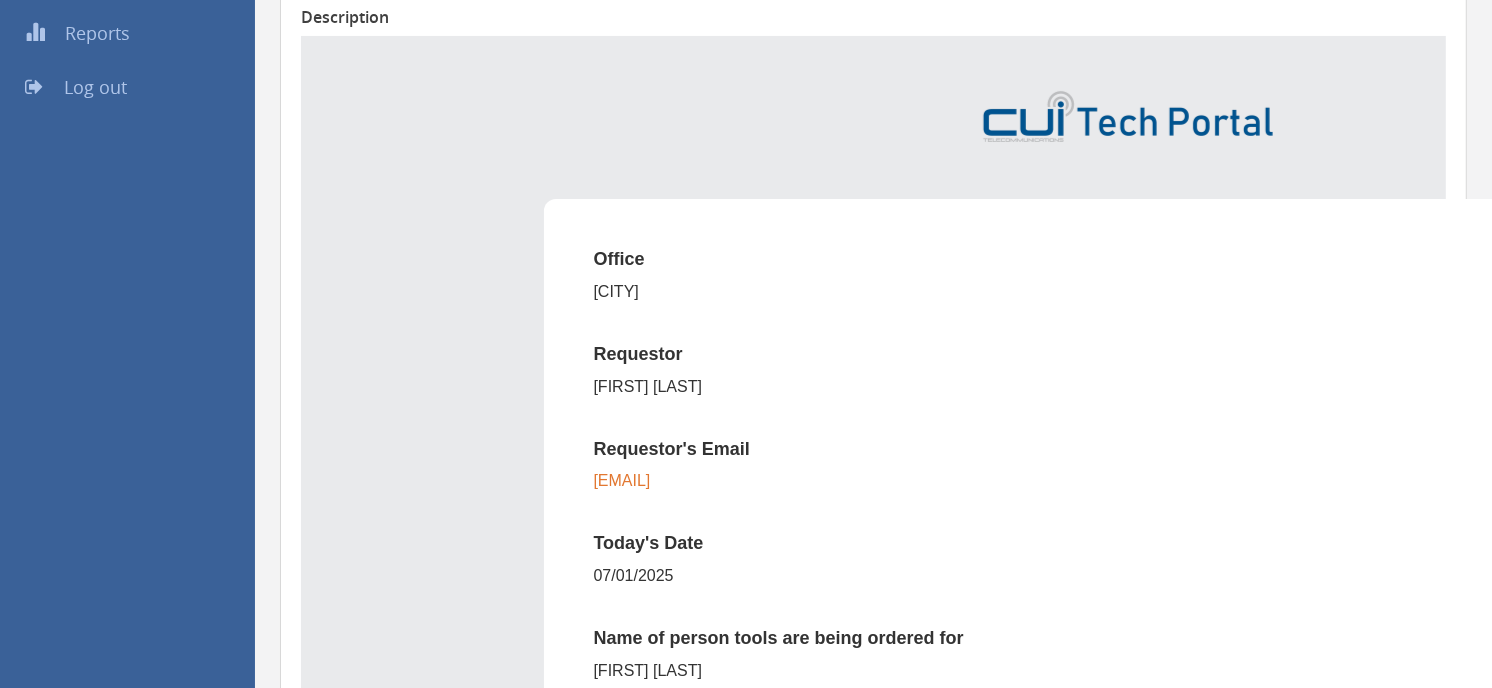 scroll, scrollTop: 222, scrollLeft: 0, axis: vertical 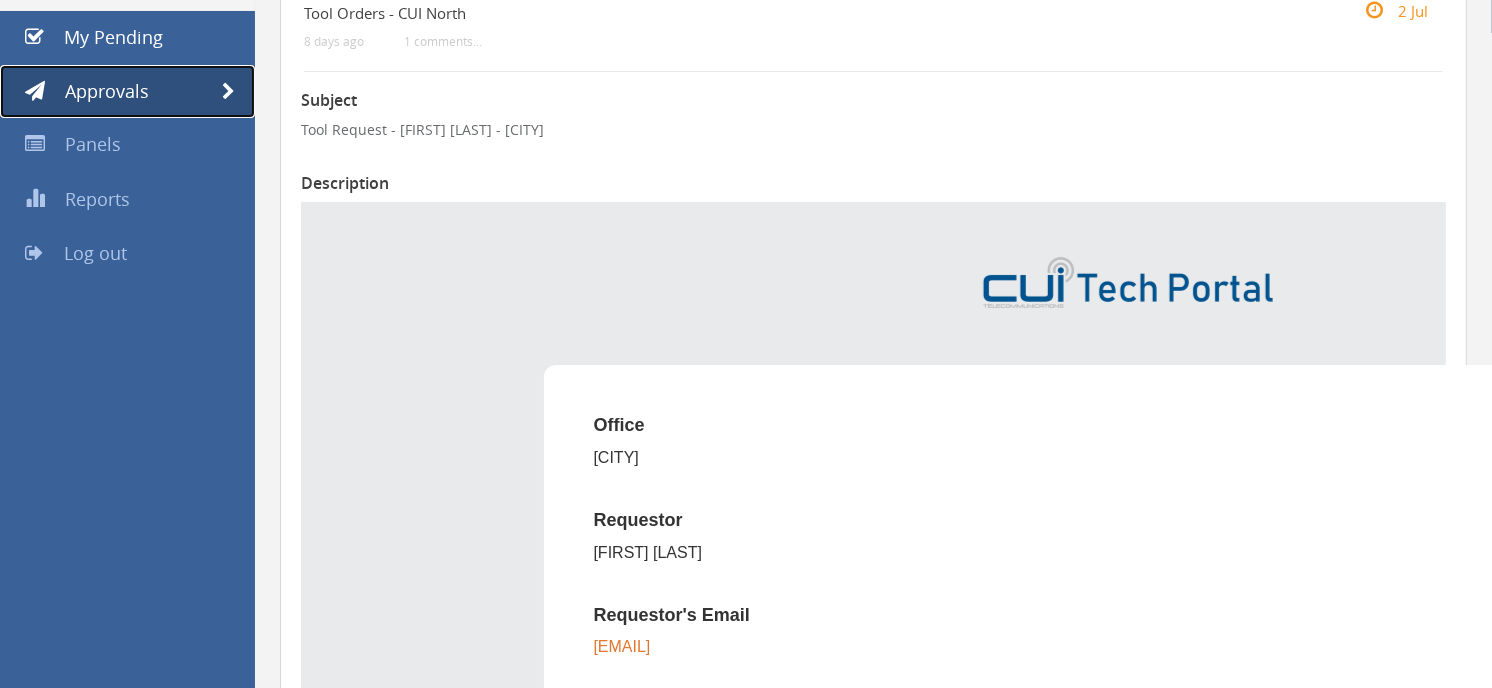 click on "Approvals" at bounding box center (107, 91) 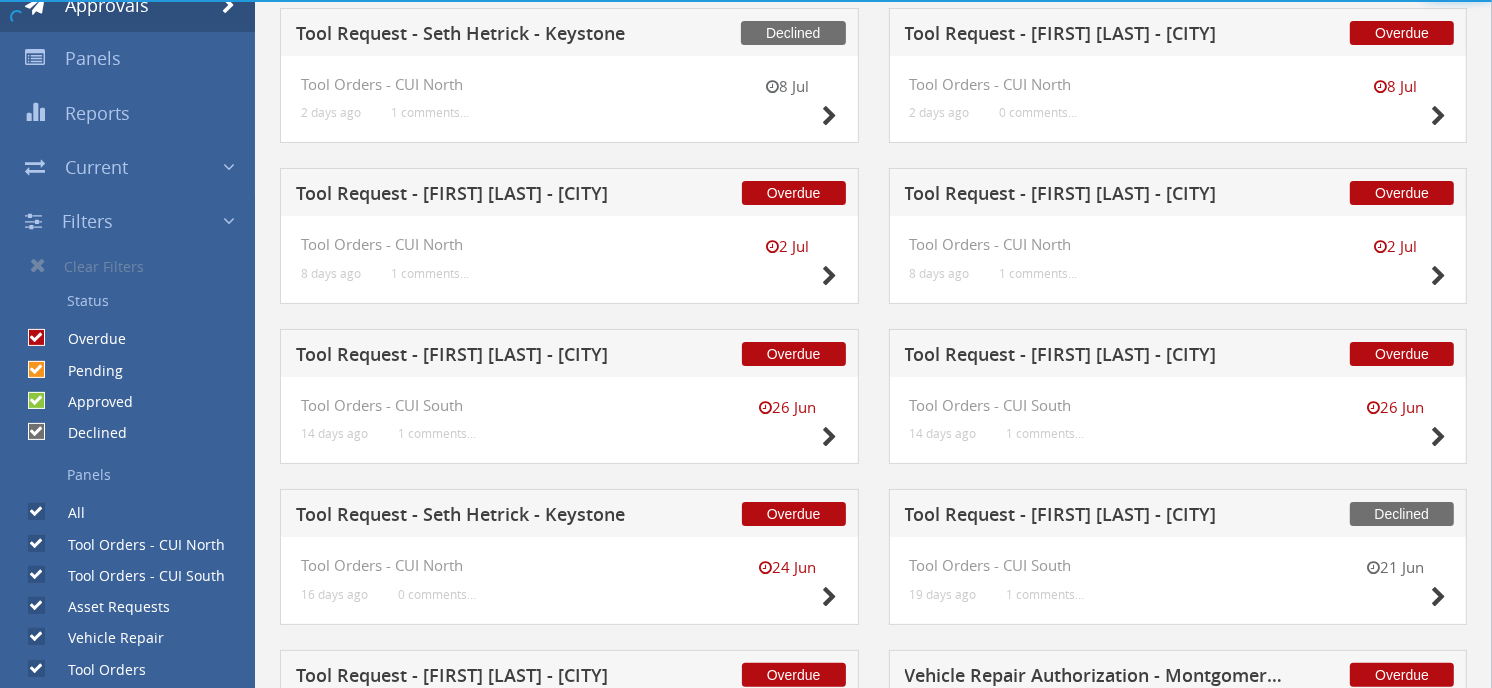 scroll, scrollTop: 333, scrollLeft: 0, axis: vertical 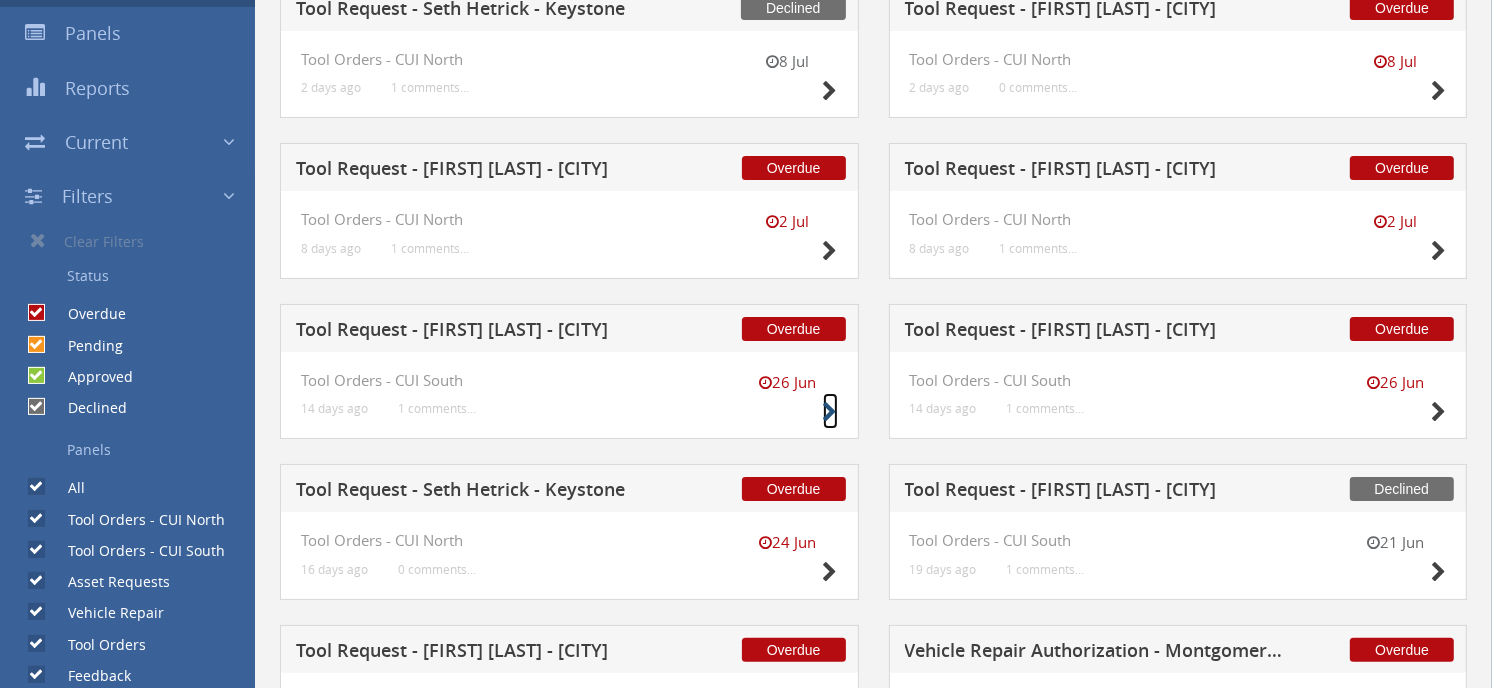 click at bounding box center (830, 412) 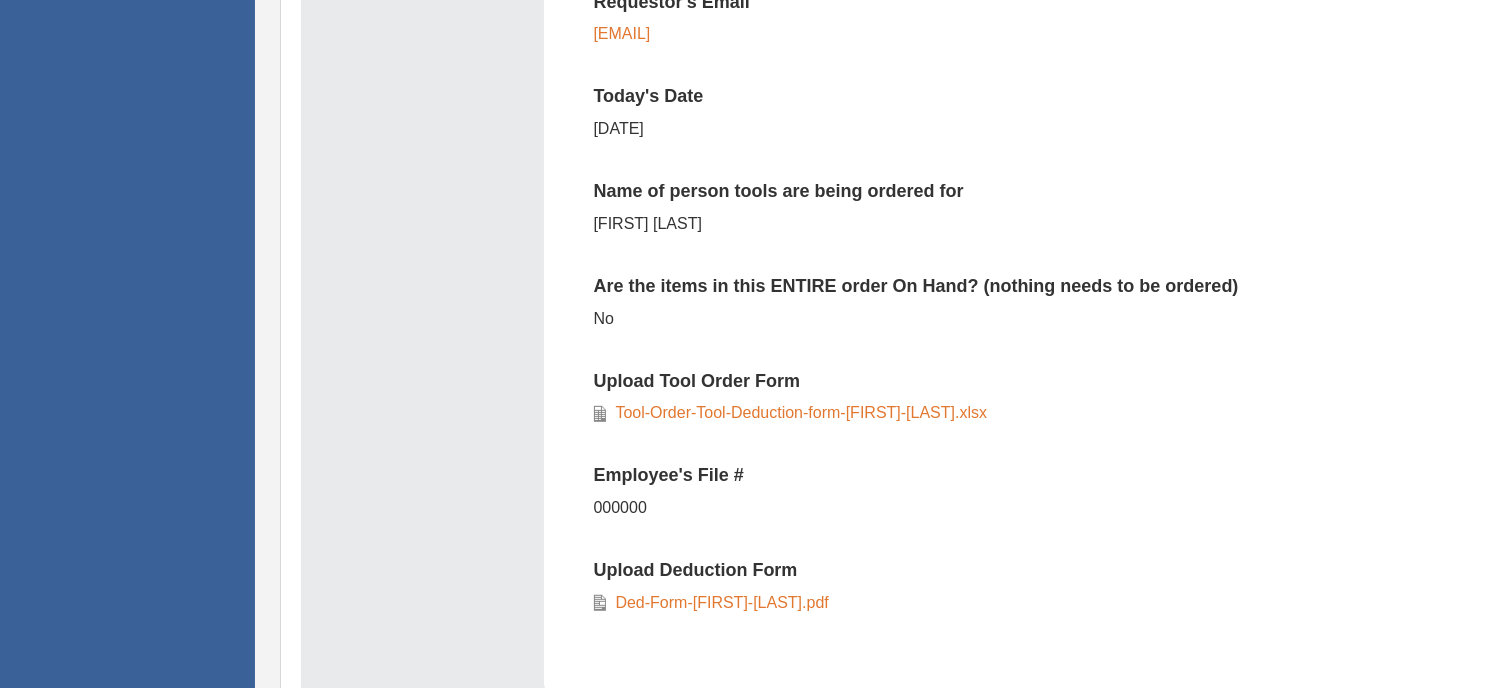 scroll, scrollTop: 777, scrollLeft: 0, axis: vertical 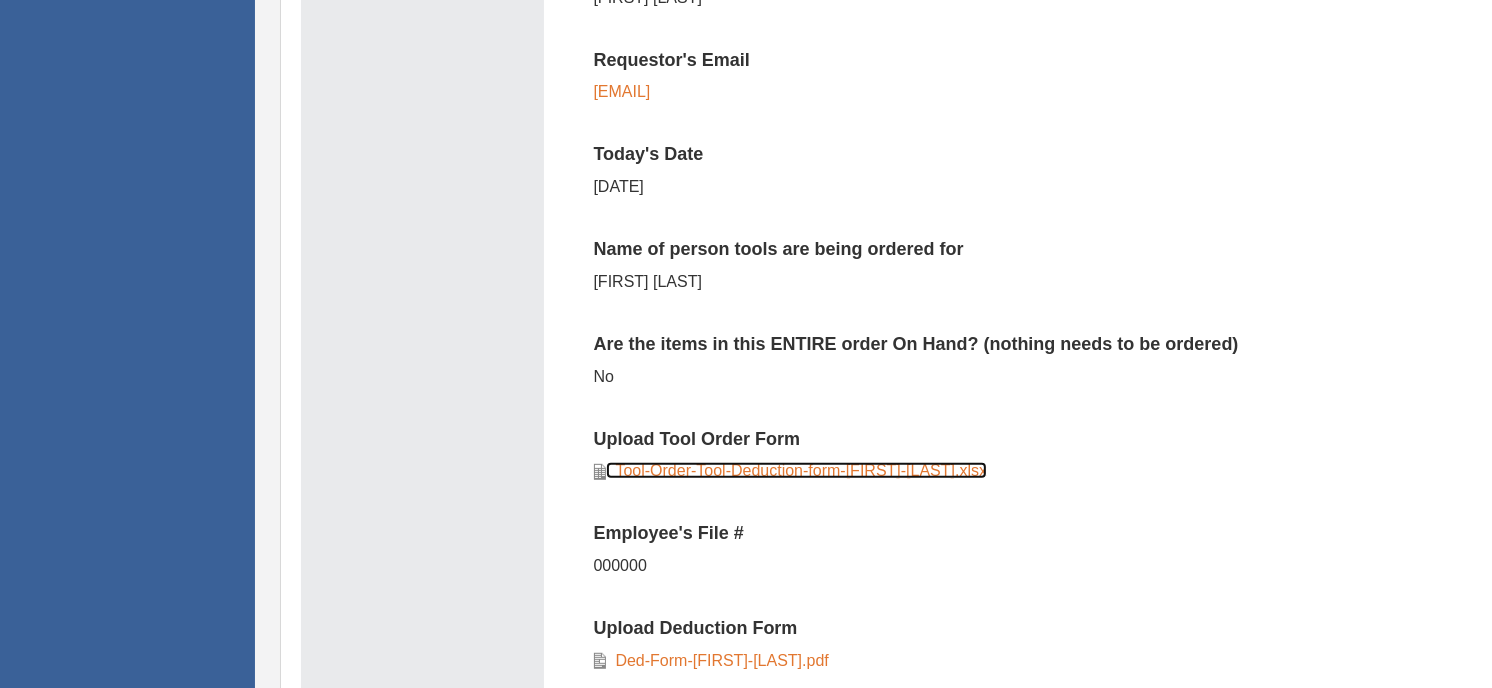 click on "Tool-Order-Tool-Deduction-form-[FIRST]-[LAST].xlsx" at bounding box center [797, 470] 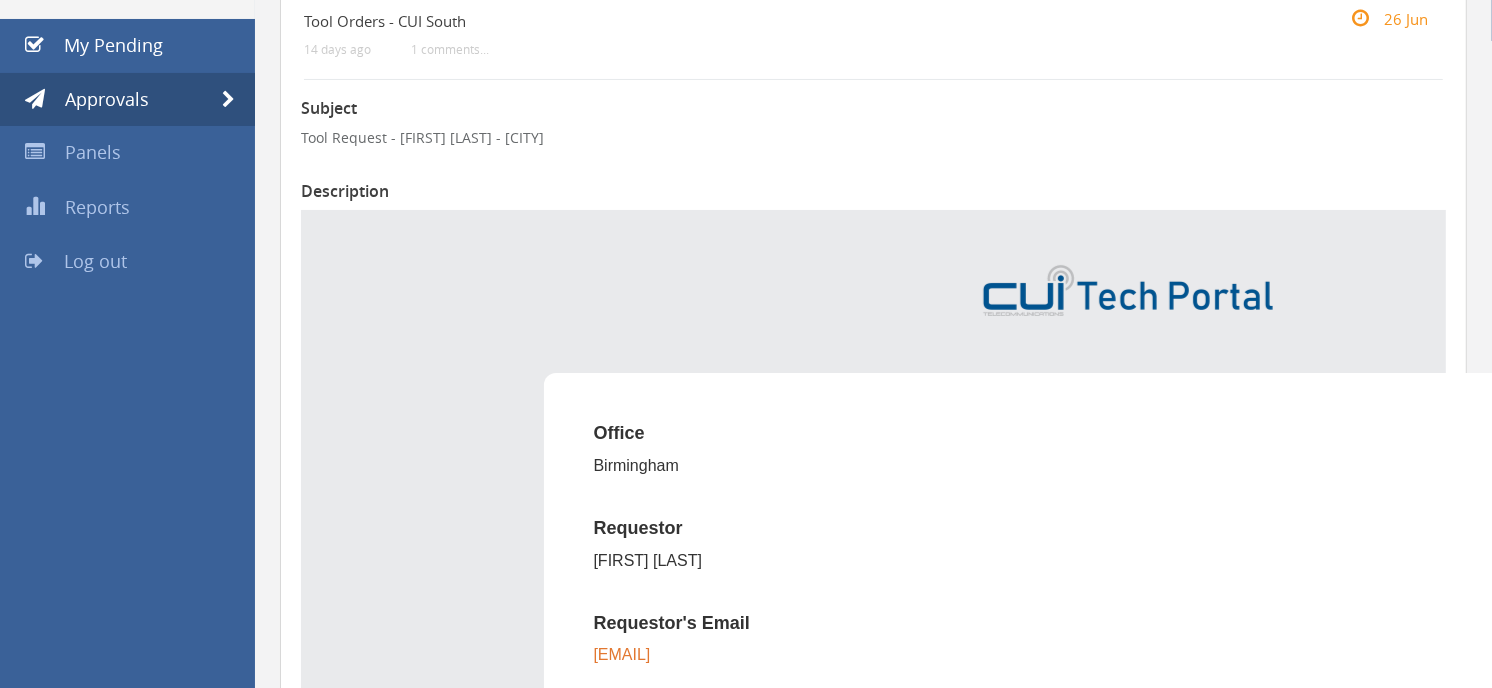 scroll, scrollTop: 0, scrollLeft: 0, axis: both 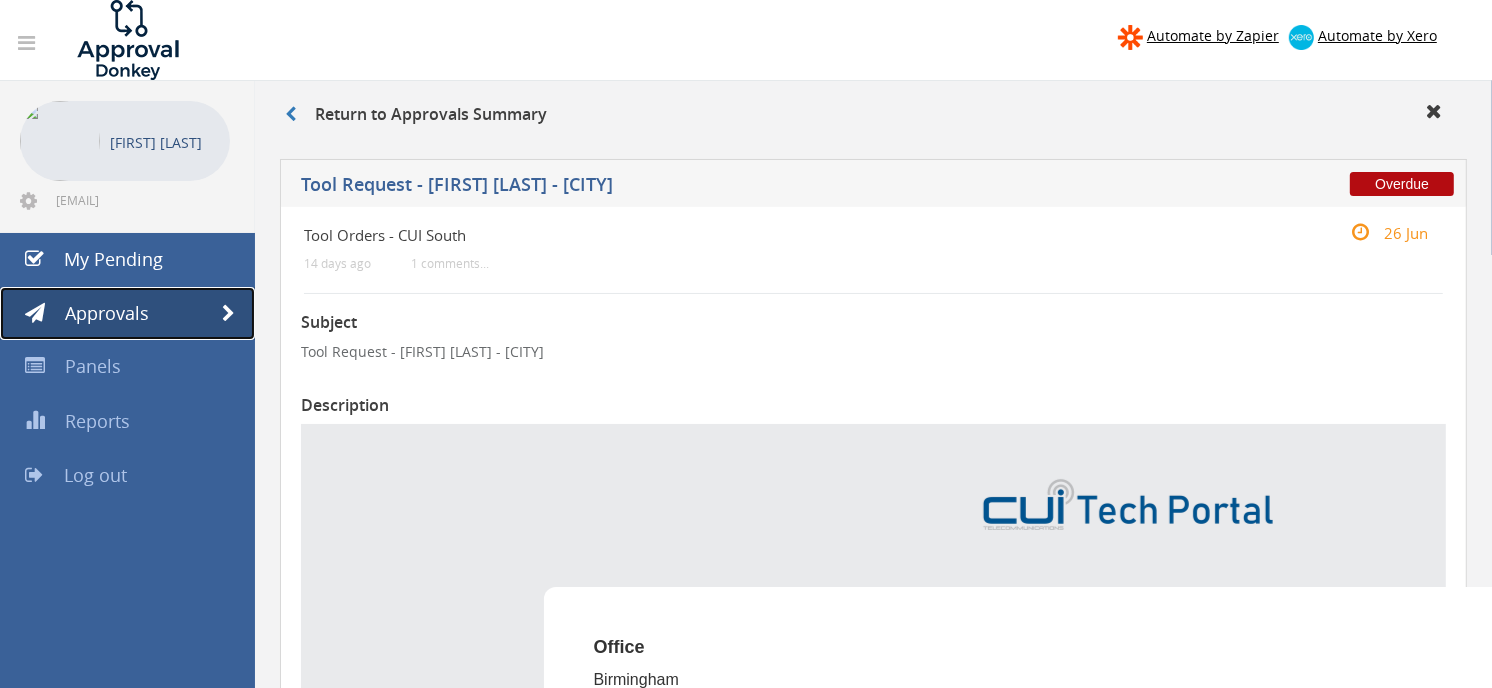 click on "Approvals" at bounding box center [127, 314] 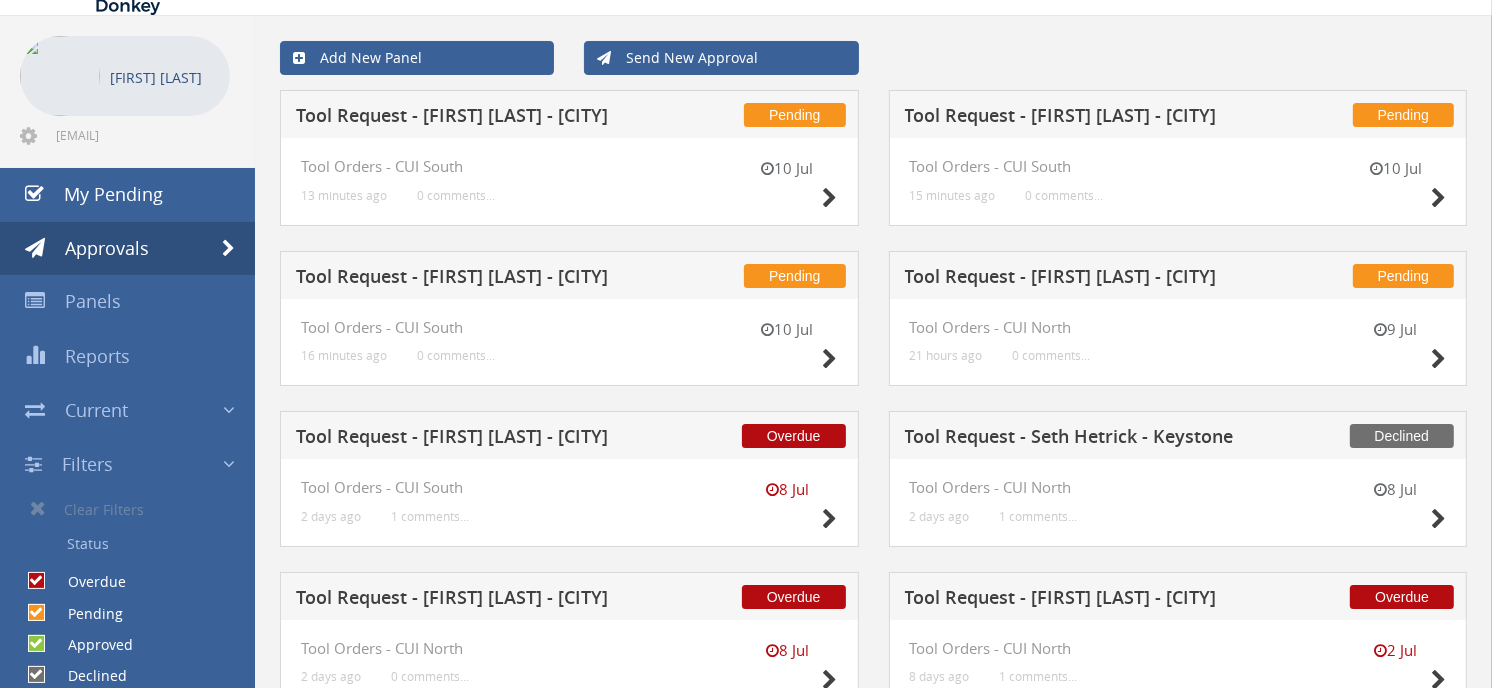 scroll, scrollTop: 0, scrollLeft: 0, axis: both 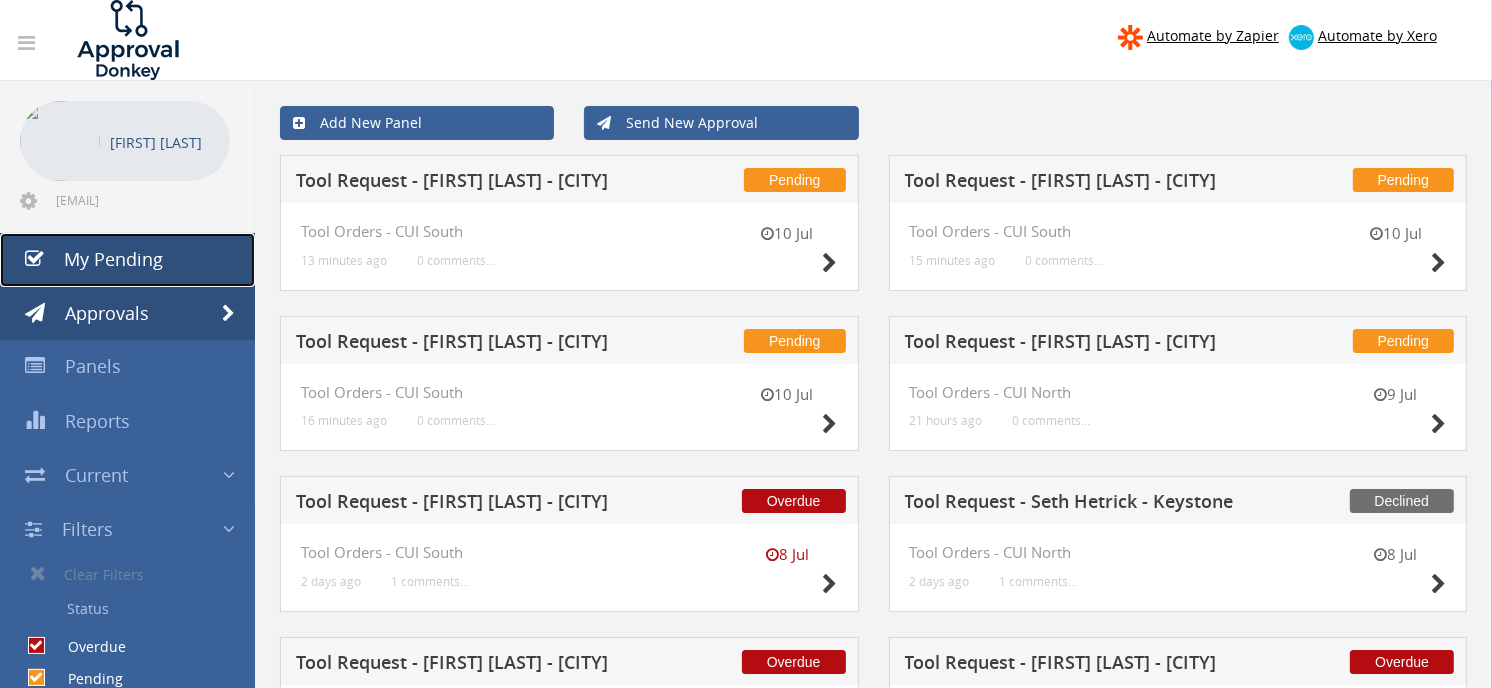 click on "My Pending" at bounding box center (113, 259) 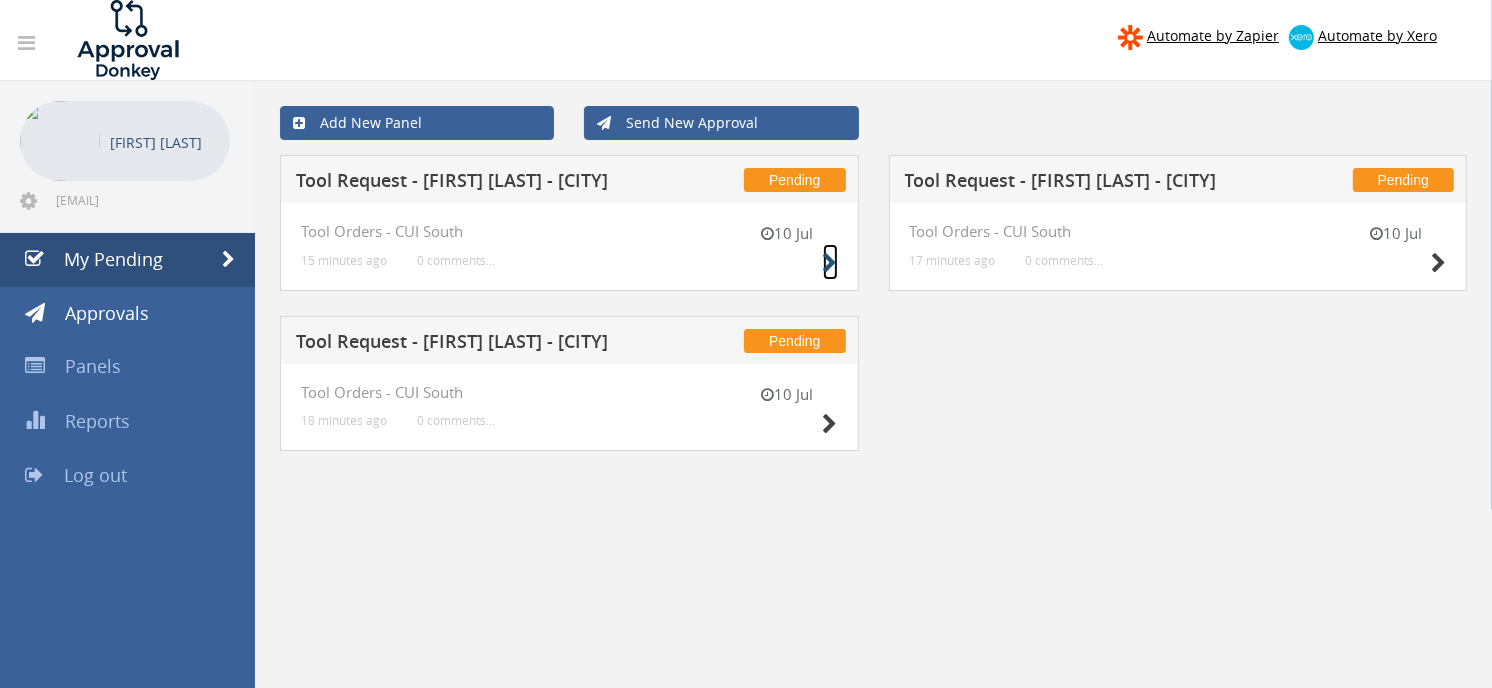click at bounding box center [830, 263] 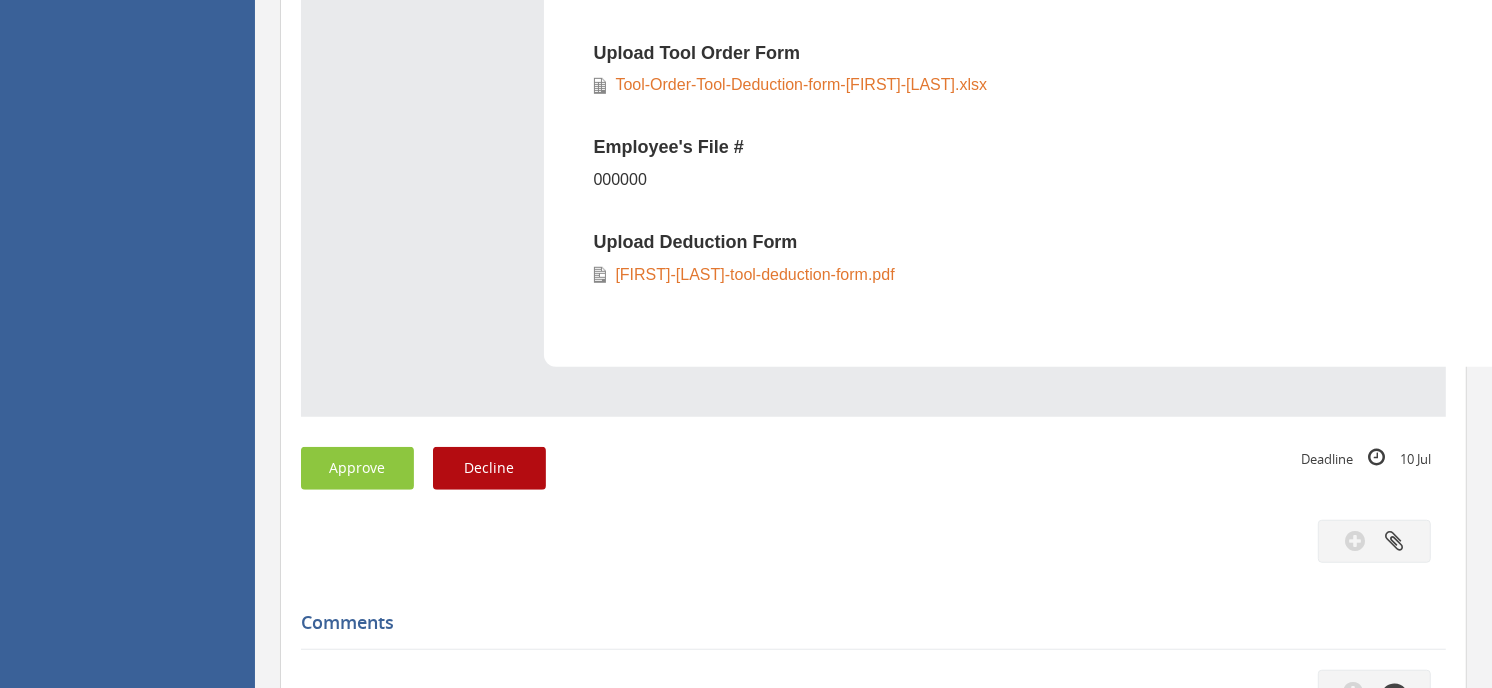 scroll, scrollTop: 1111, scrollLeft: 0, axis: vertical 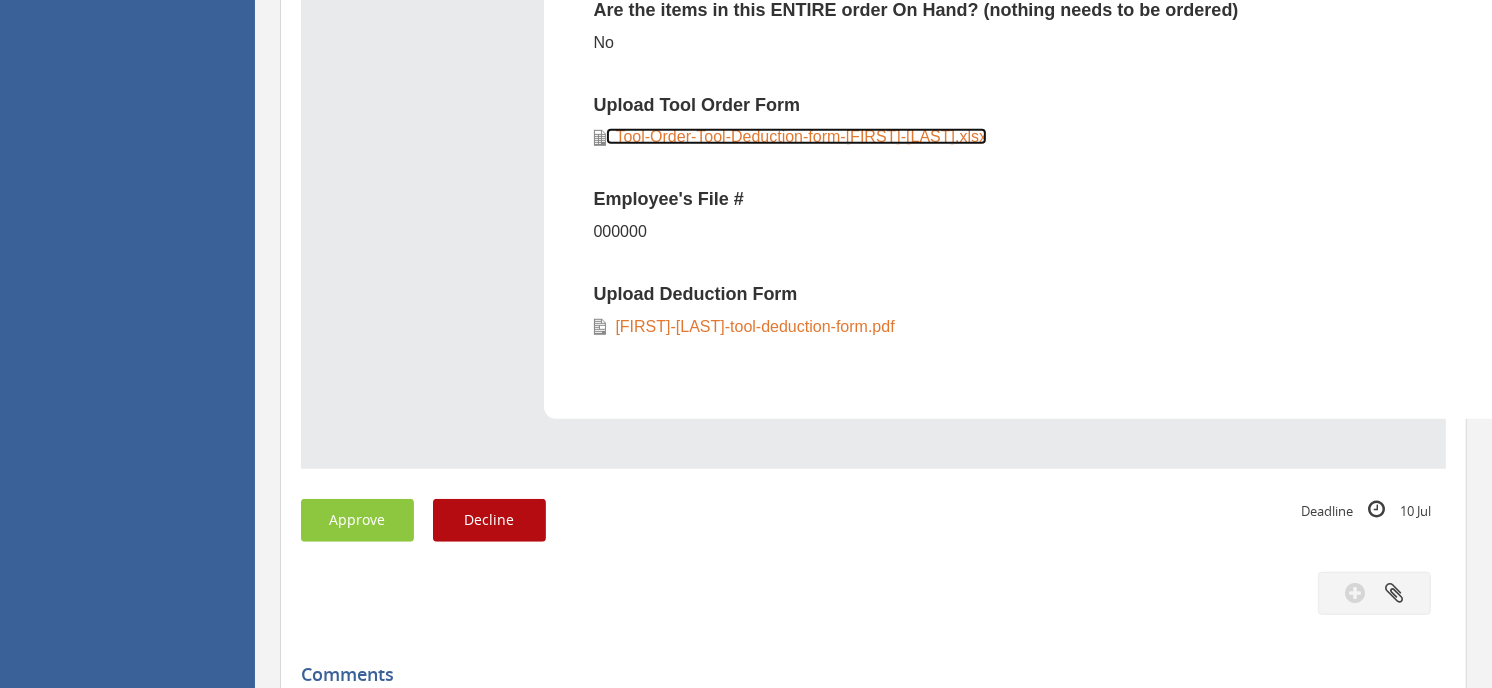 click on "Tool-Order-Tool-Deduction-form-[FIRST]-[LAST].xlsx" at bounding box center (797, 136) 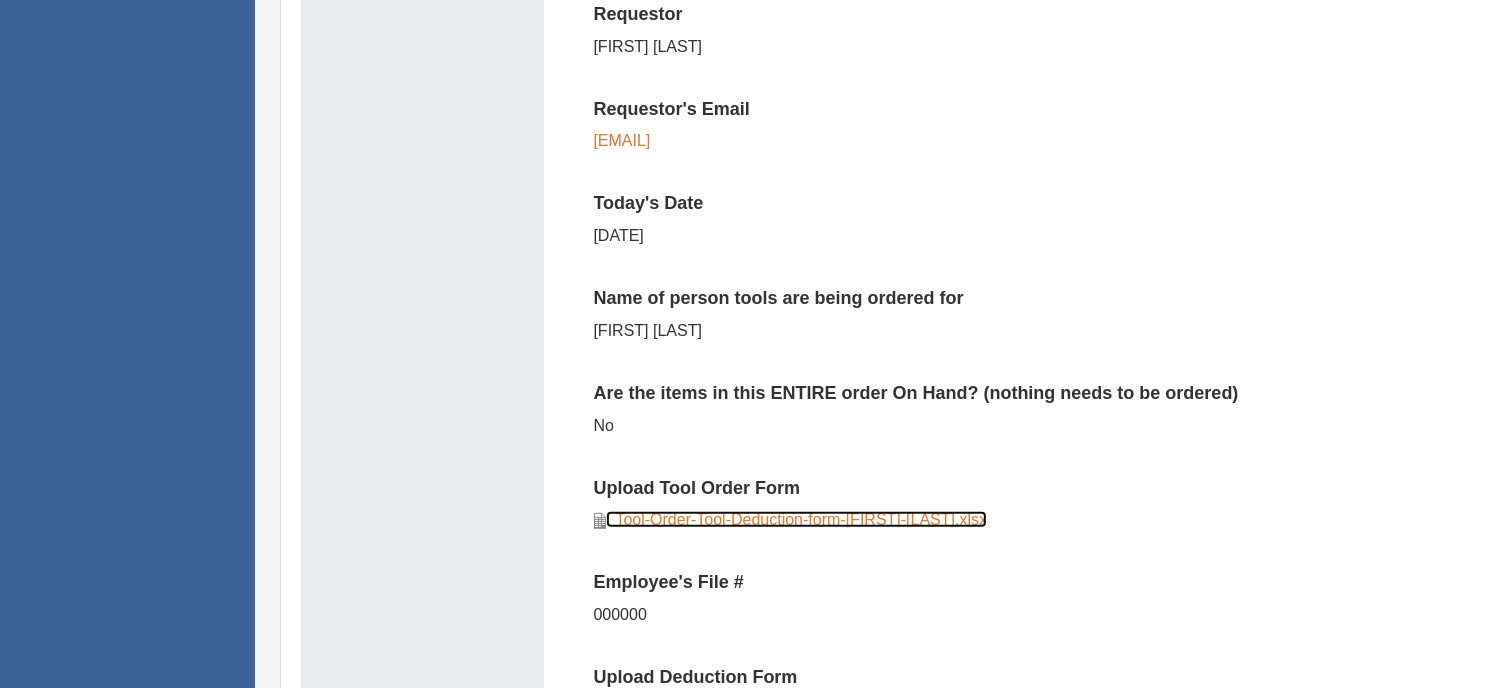 scroll, scrollTop: 888, scrollLeft: 0, axis: vertical 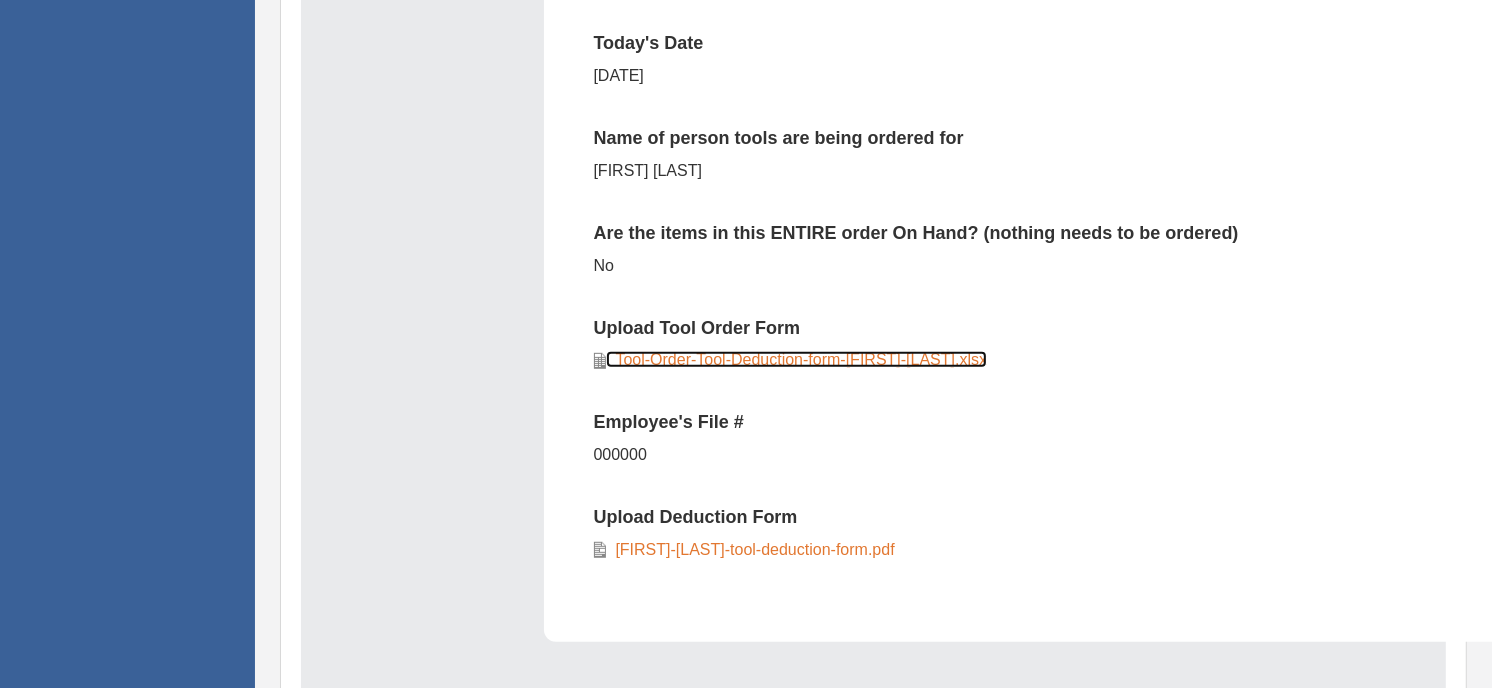 click on "Tool-Order-Tool-Deduction-form-[FIRST]-[LAST].xlsx" at bounding box center [797, 359] 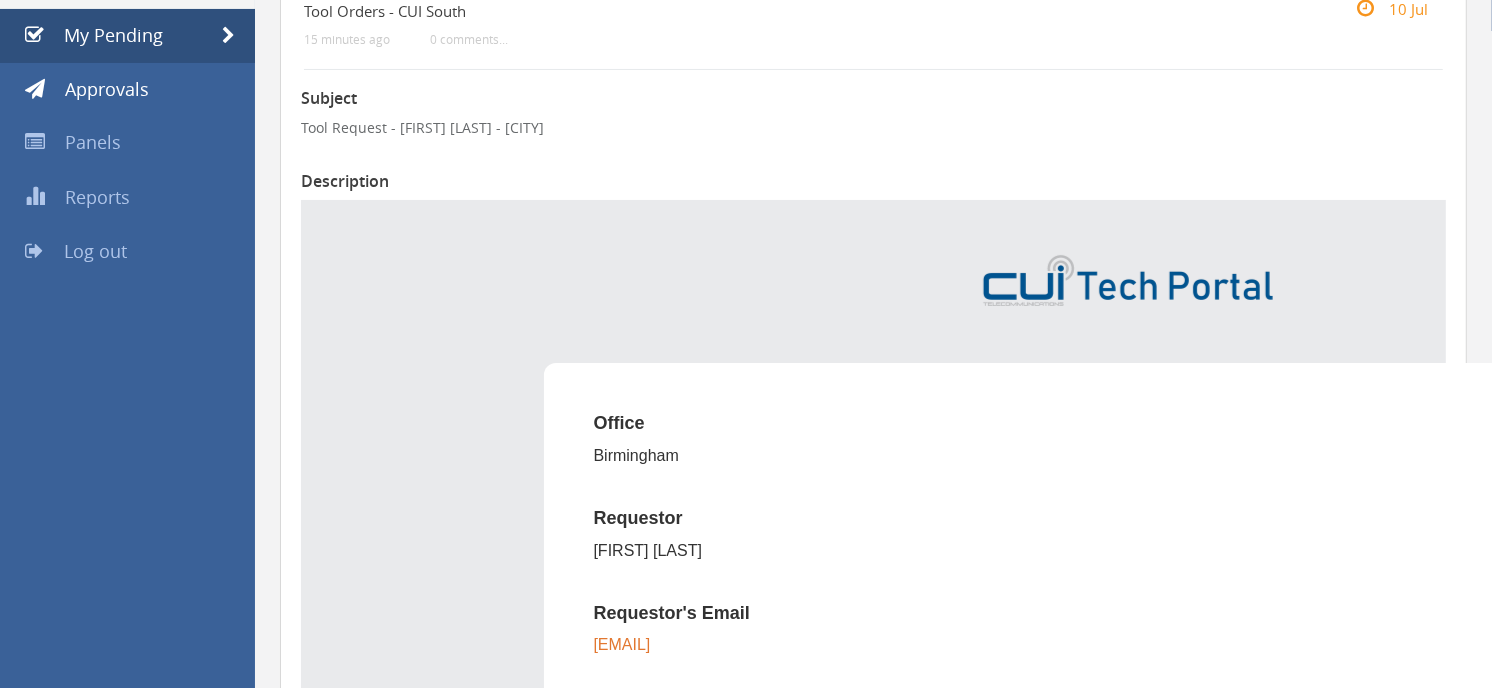 scroll, scrollTop: 0, scrollLeft: 0, axis: both 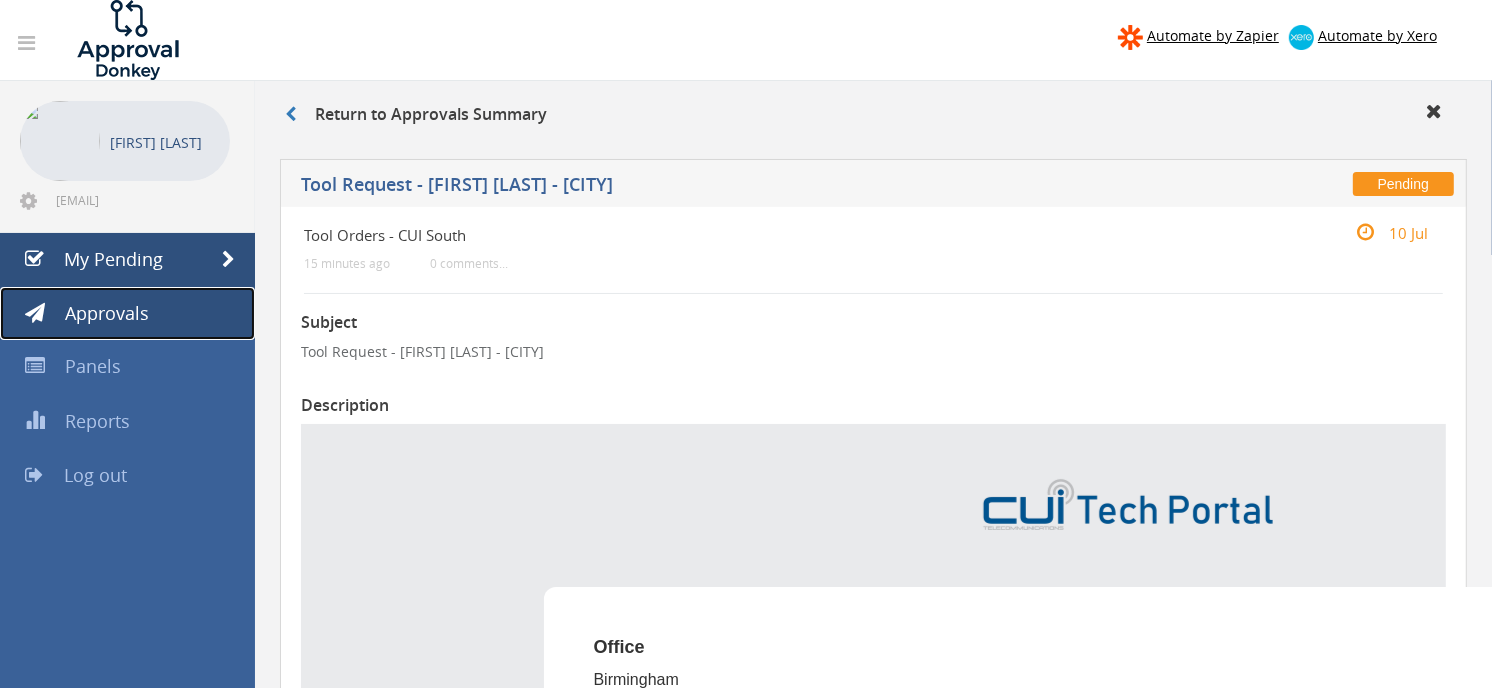 click on "Approvals" at bounding box center [127, 314] 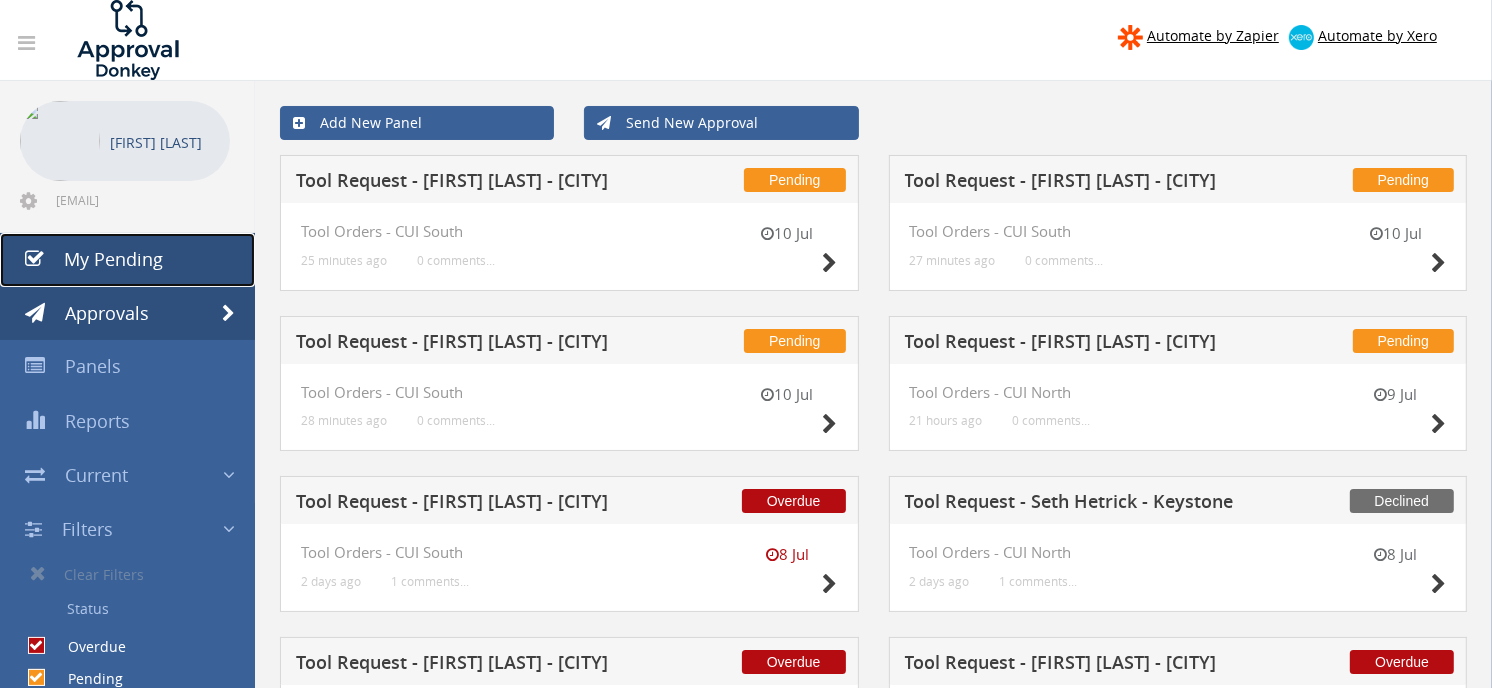 click on "My Pending" at bounding box center [113, 259] 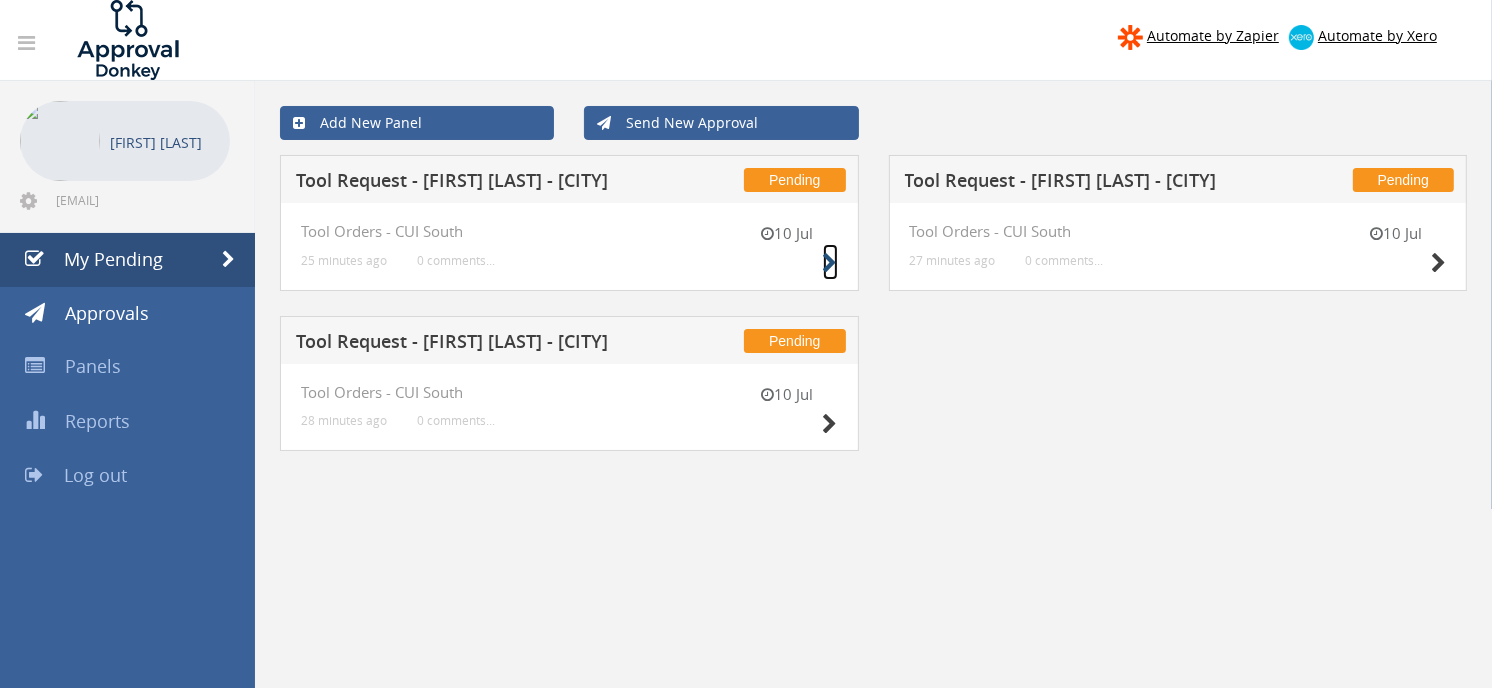 click at bounding box center [830, 263] 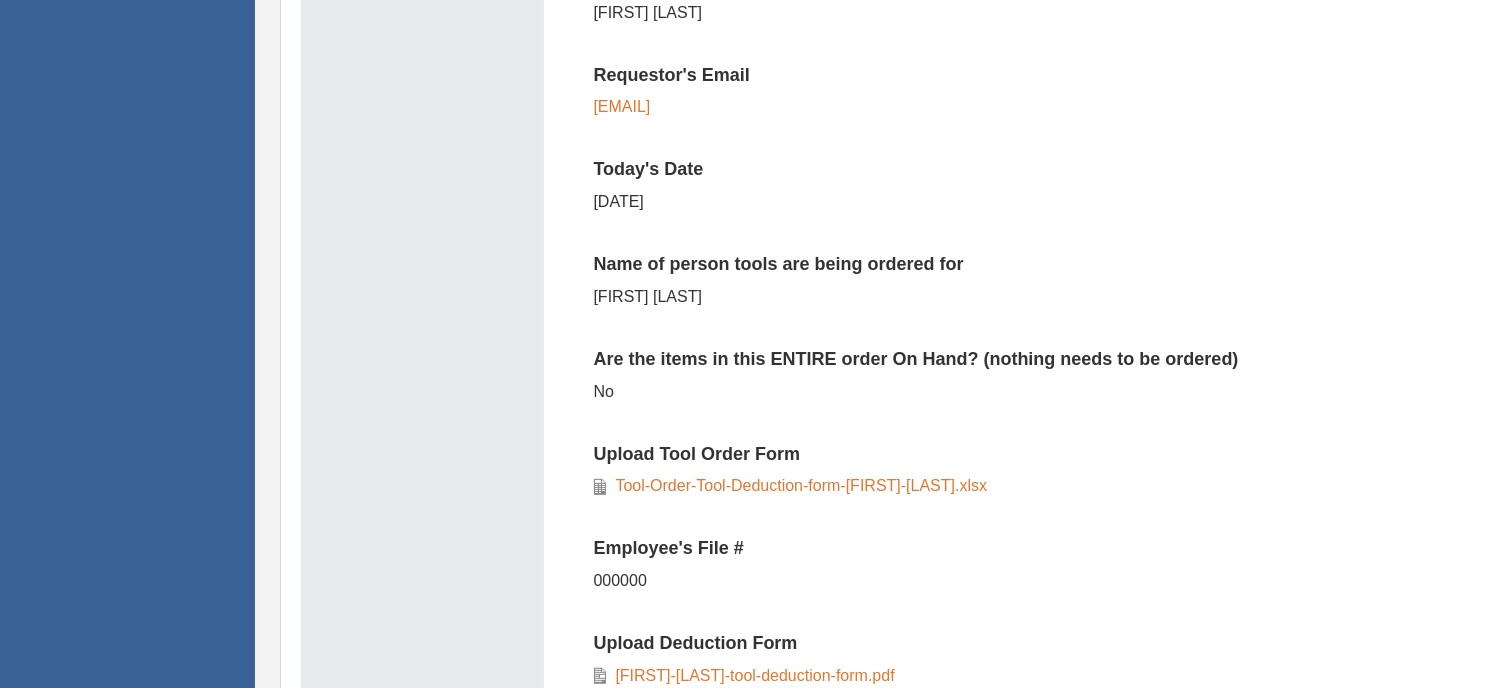 scroll, scrollTop: 1000, scrollLeft: 0, axis: vertical 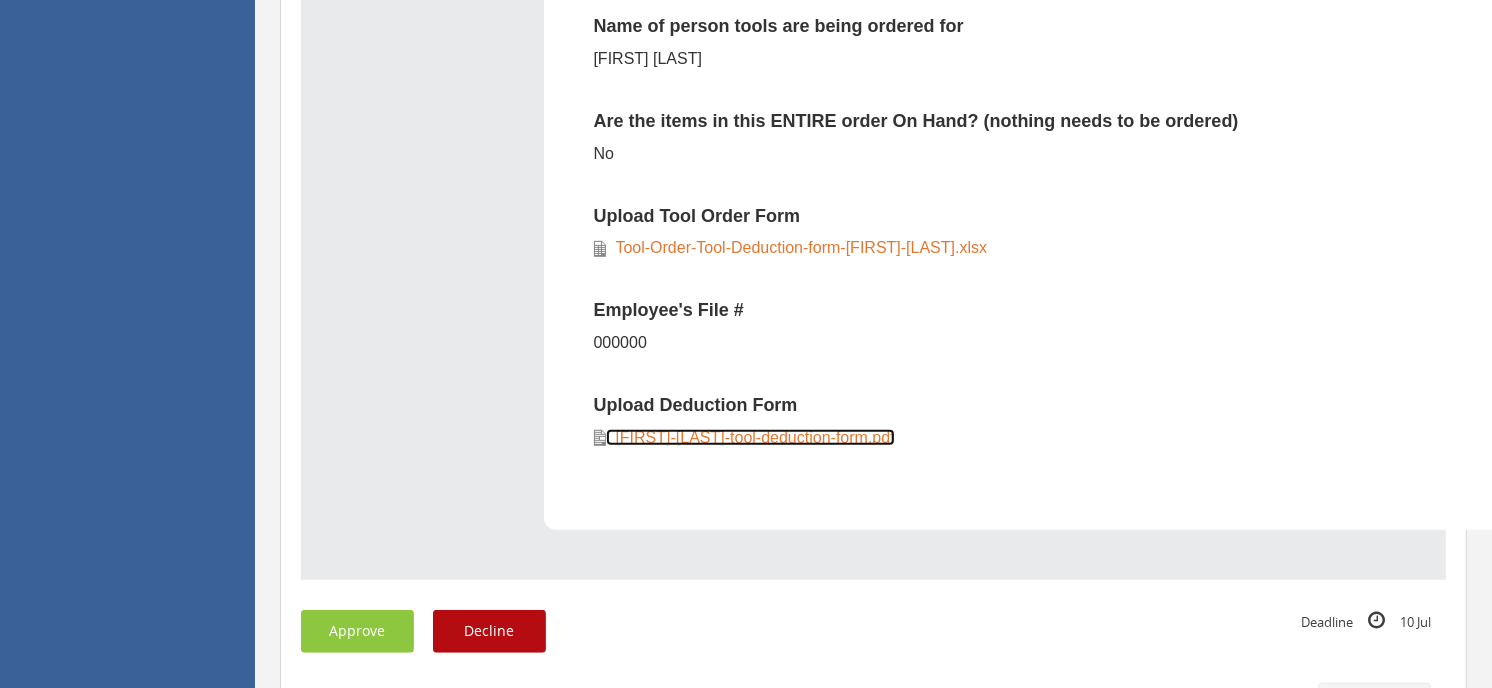 click on "[FIRST]-[LAST]-tool-deduction-form.pdf" at bounding box center [750, 437] 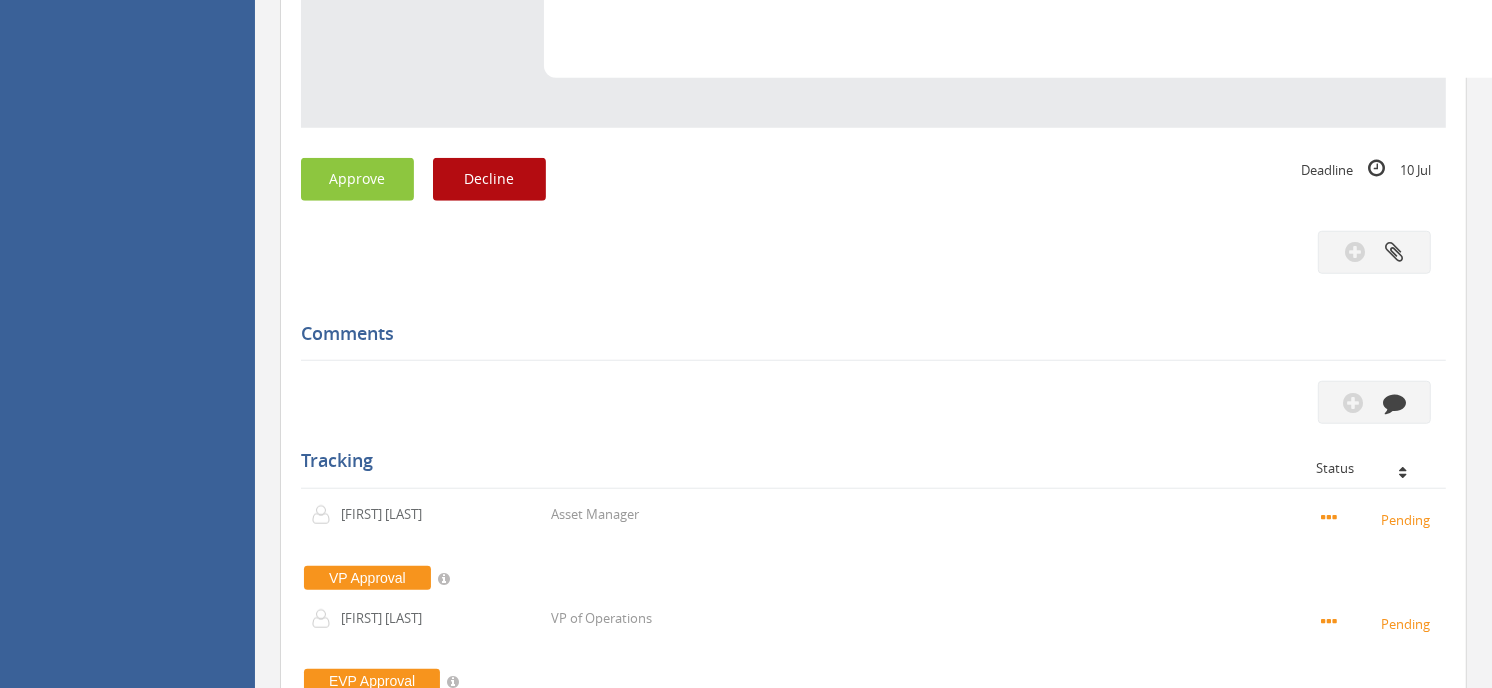 scroll, scrollTop: 1444, scrollLeft: 0, axis: vertical 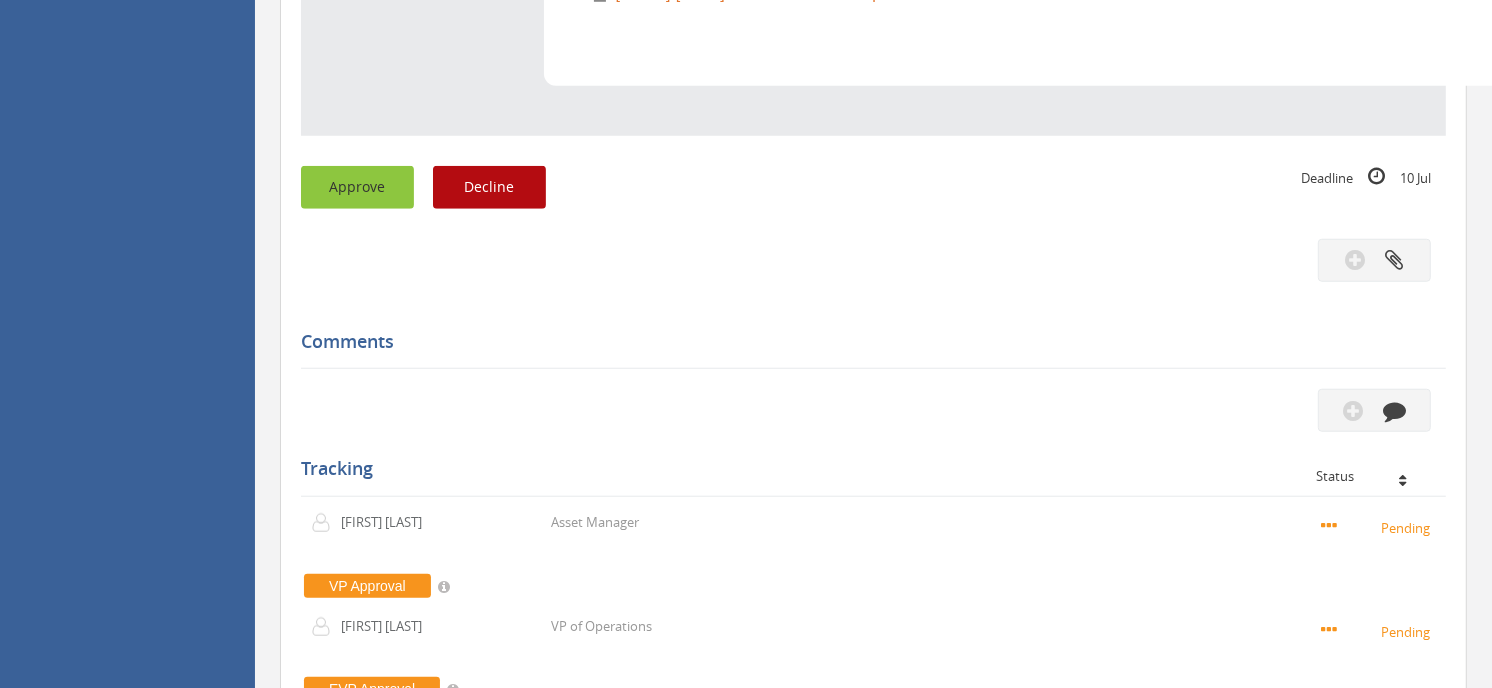 click on "Approve" at bounding box center (357, 187) 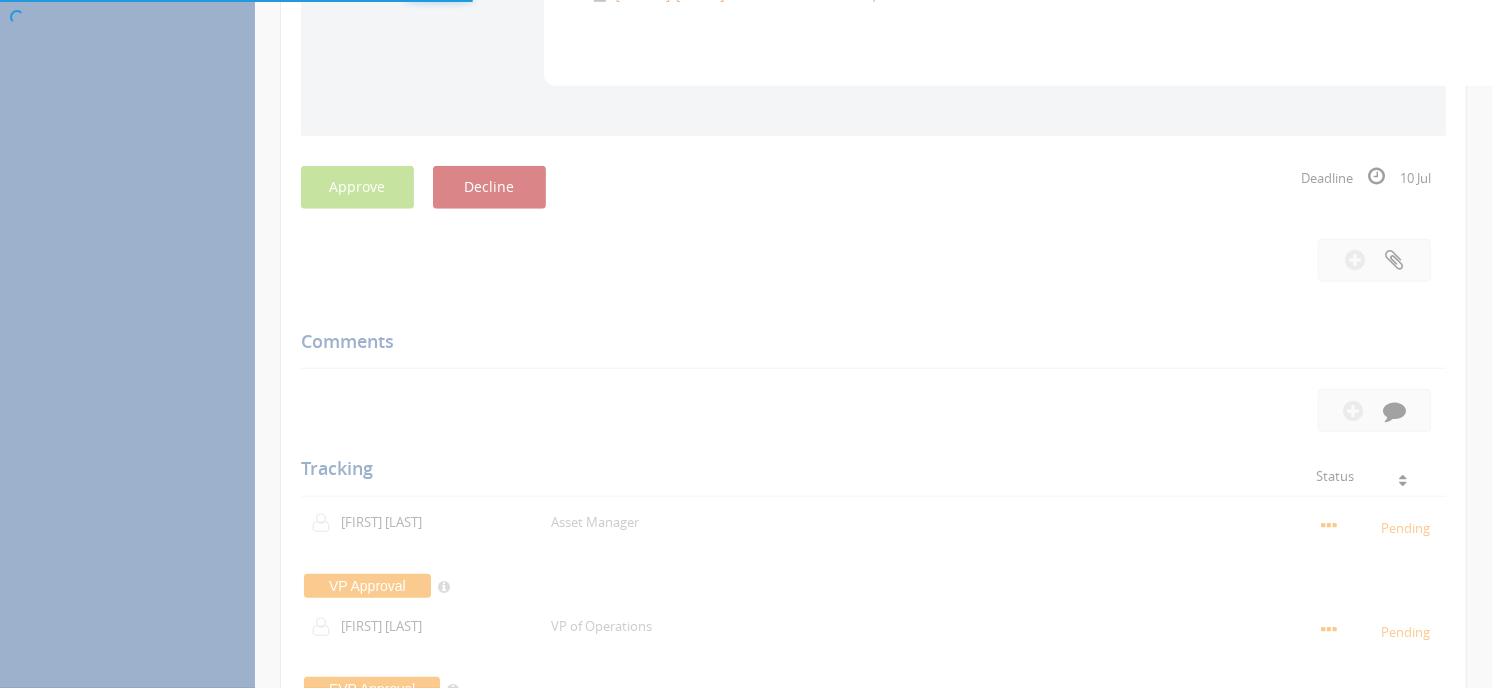 scroll, scrollTop: 80, scrollLeft: 0, axis: vertical 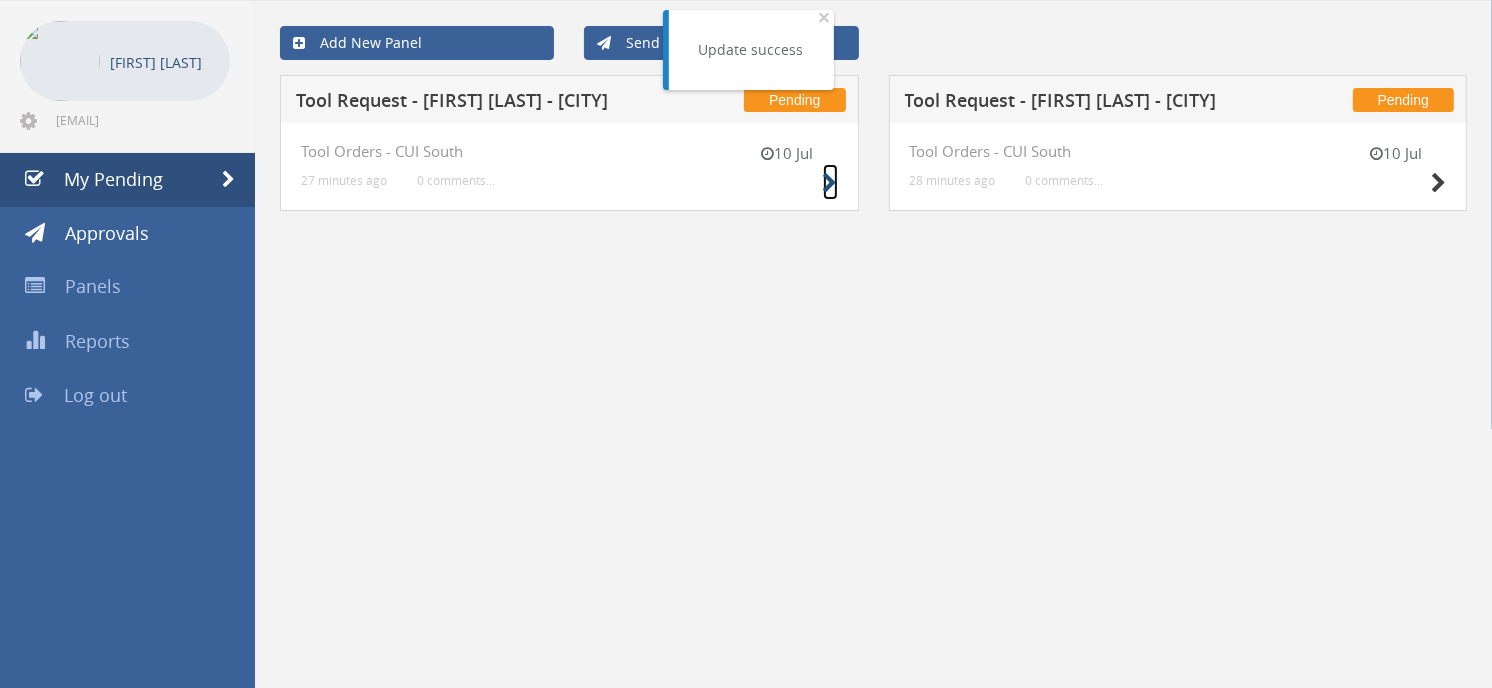 click at bounding box center [830, 183] 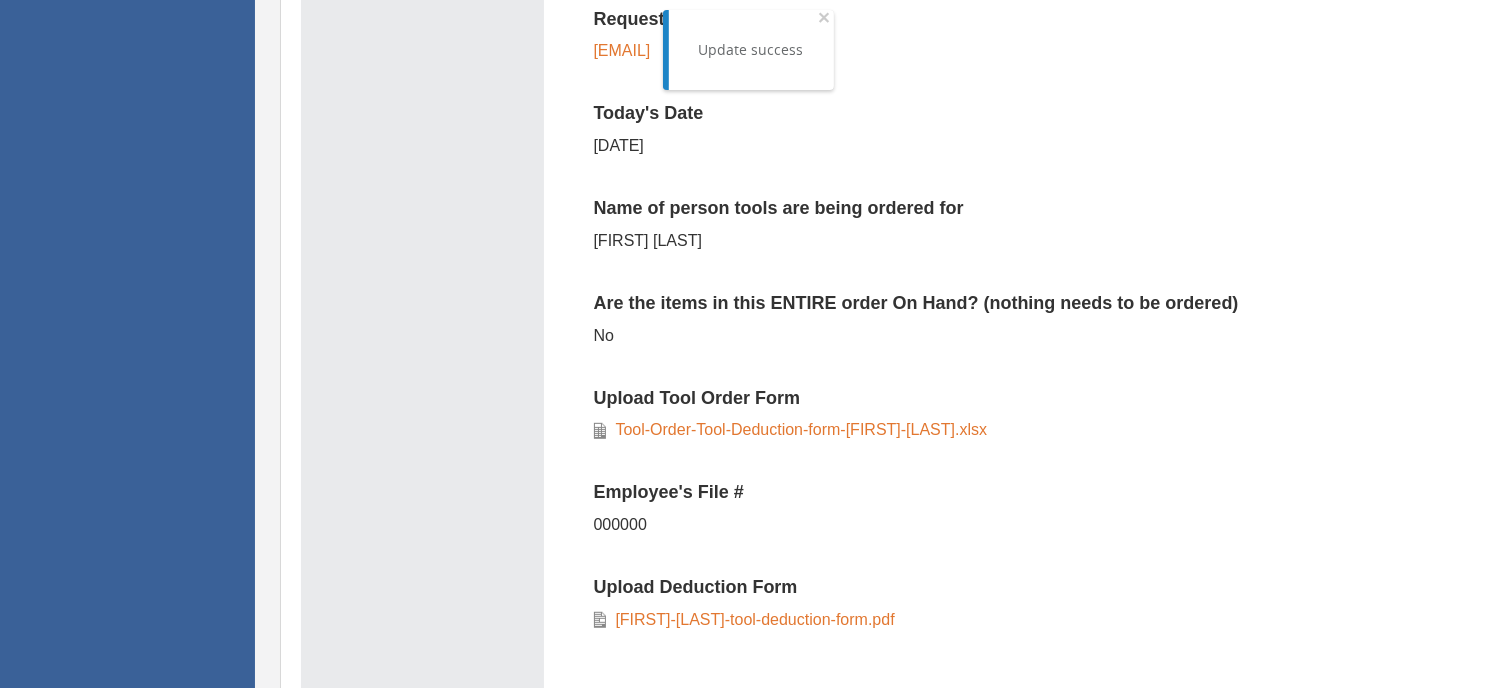 scroll, scrollTop: 857, scrollLeft: 0, axis: vertical 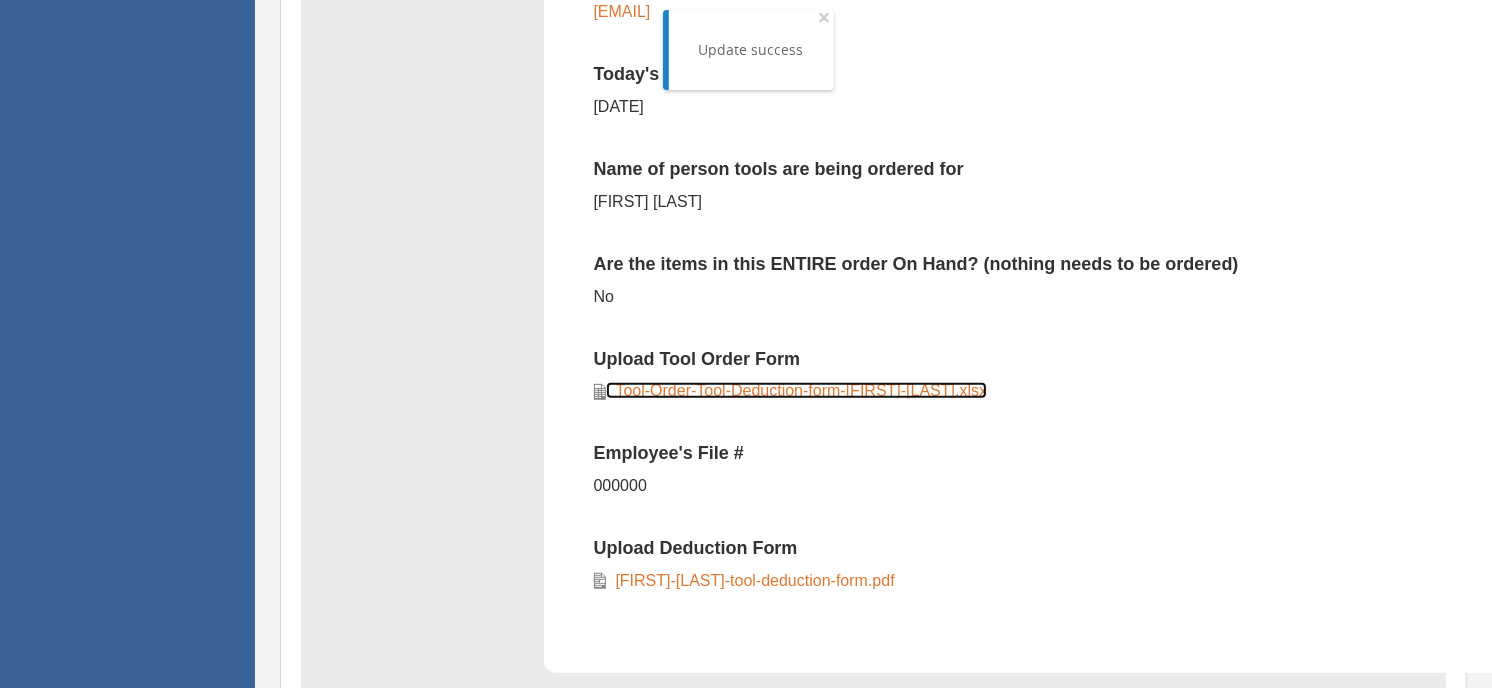 click on "Tool-Order-Tool-Deduction-form-[FIRST]-[LAST].xlsx" at bounding box center [797, 390] 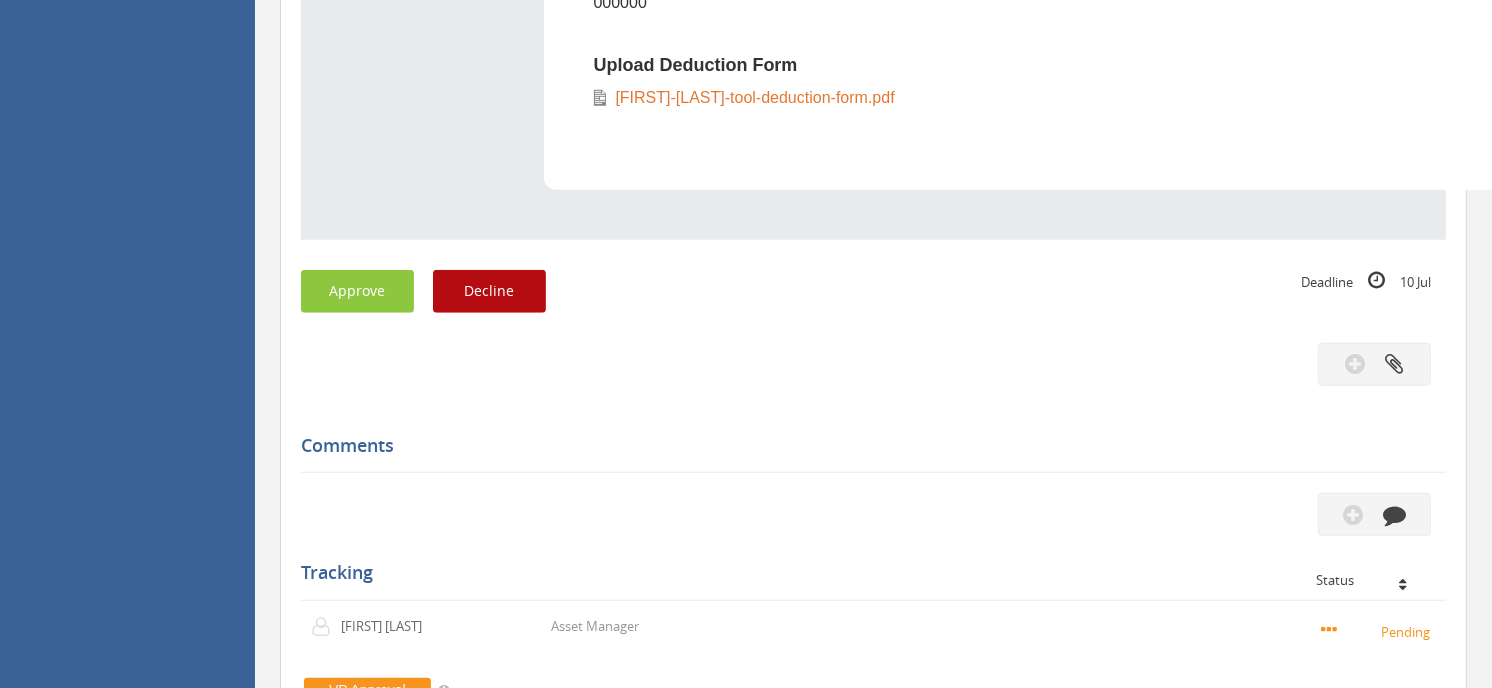 scroll, scrollTop: 1302, scrollLeft: 0, axis: vertical 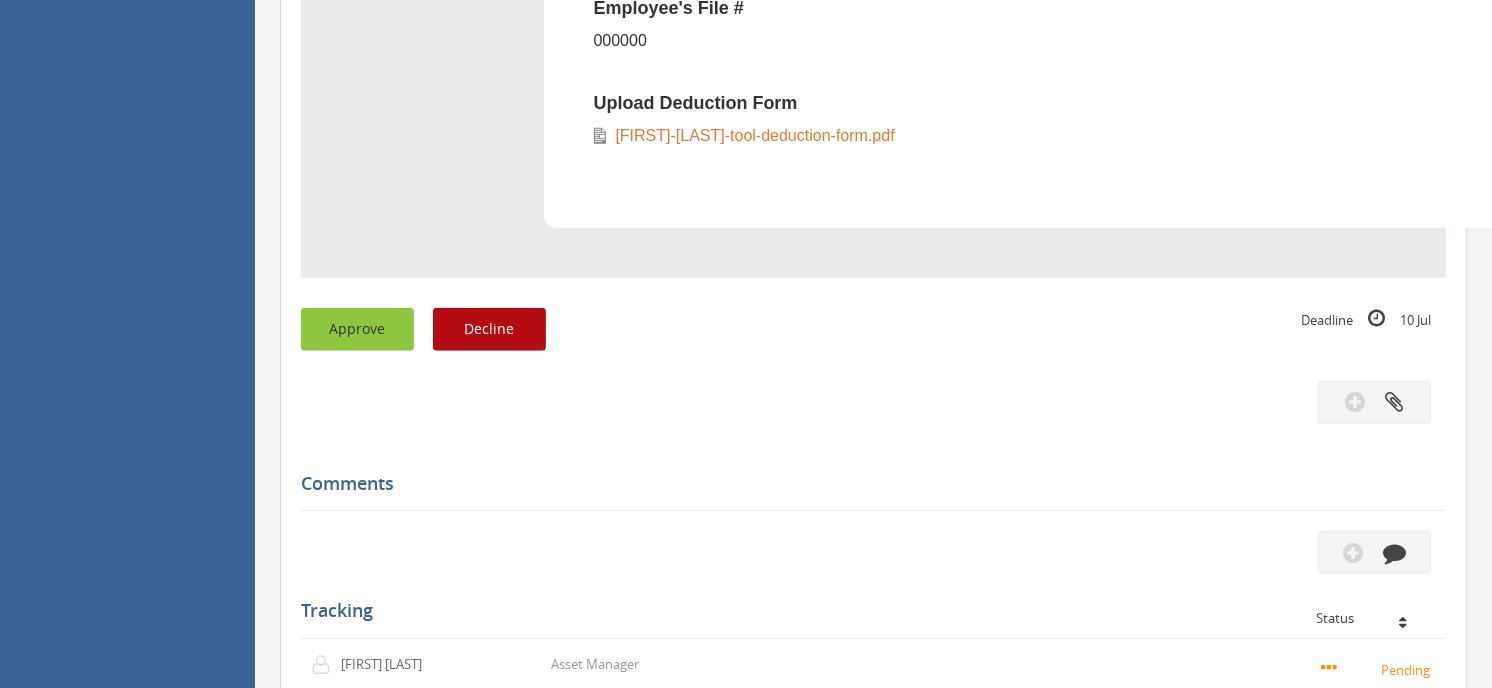 click on "Approve" at bounding box center (357, 329) 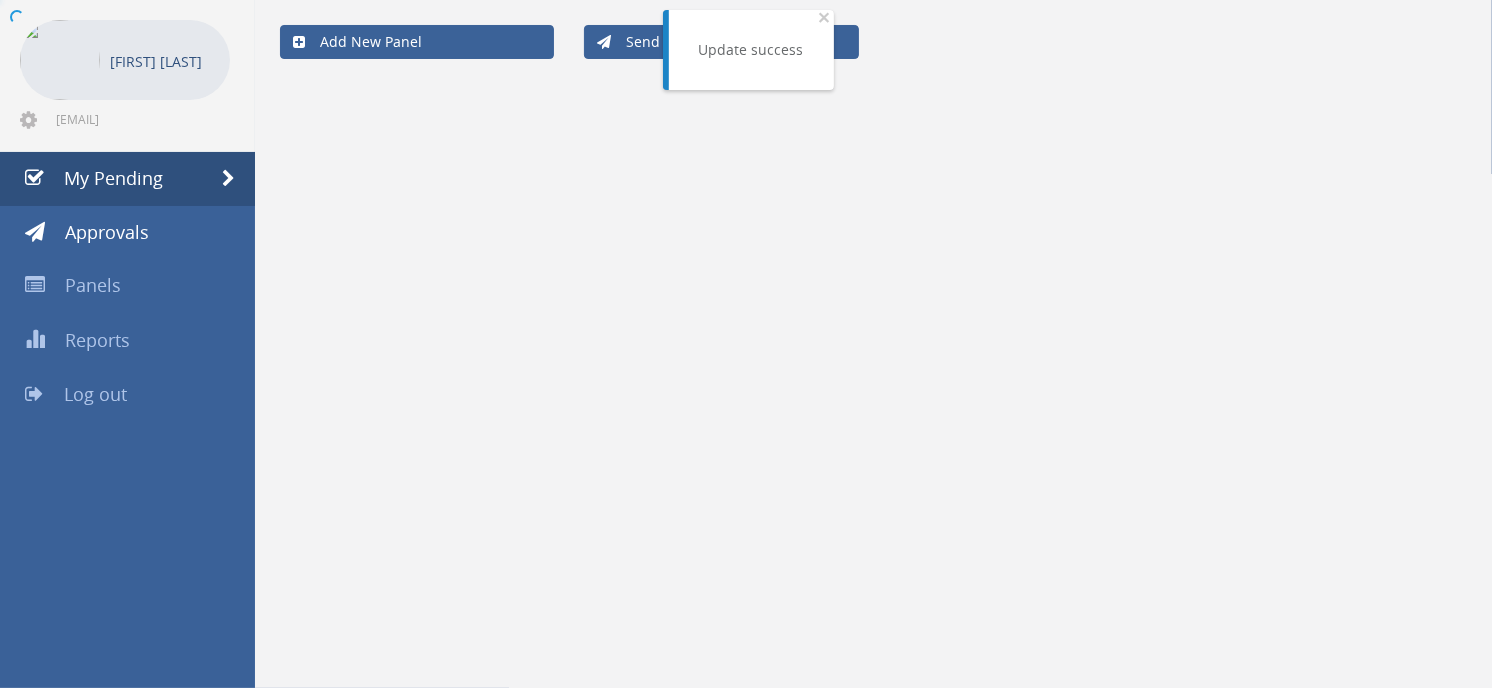 scroll, scrollTop: 80, scrollLeft: 0, axis: vertical 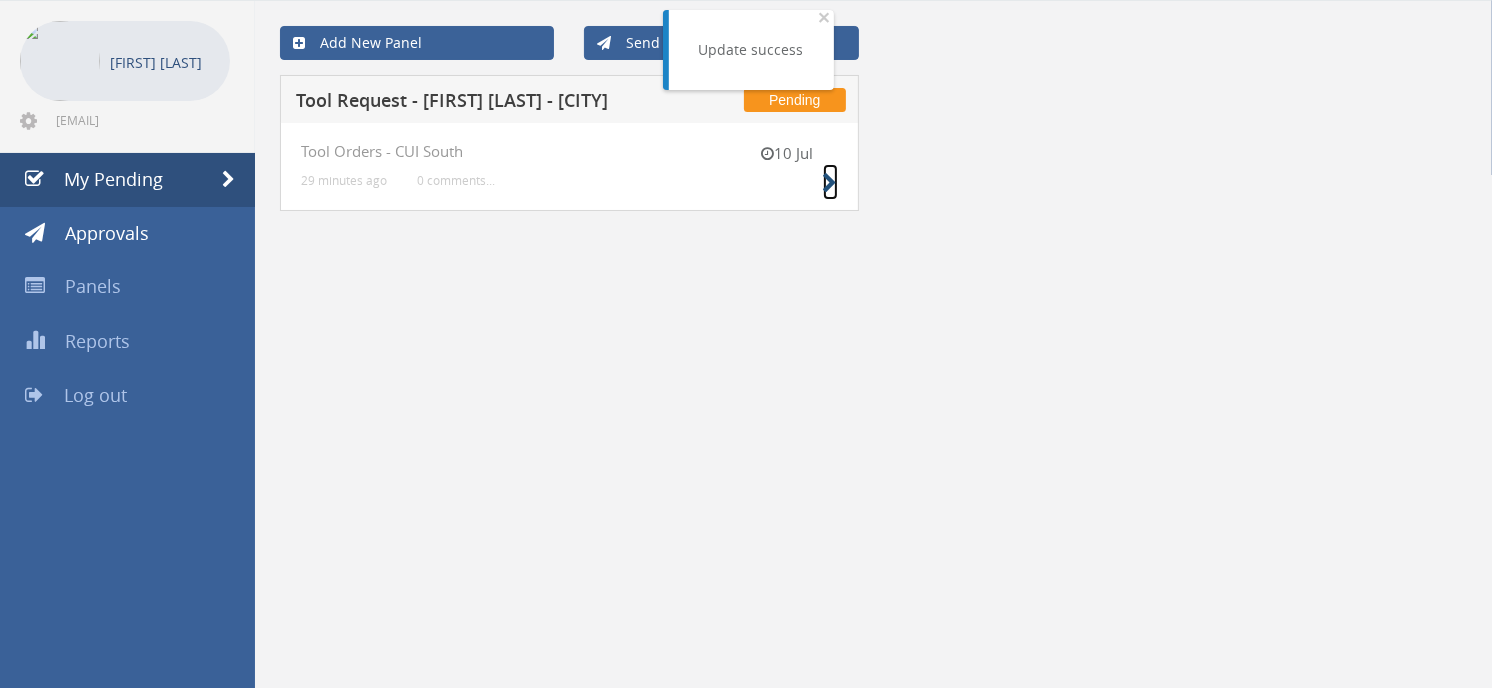 click at bounding box center (830, 183) 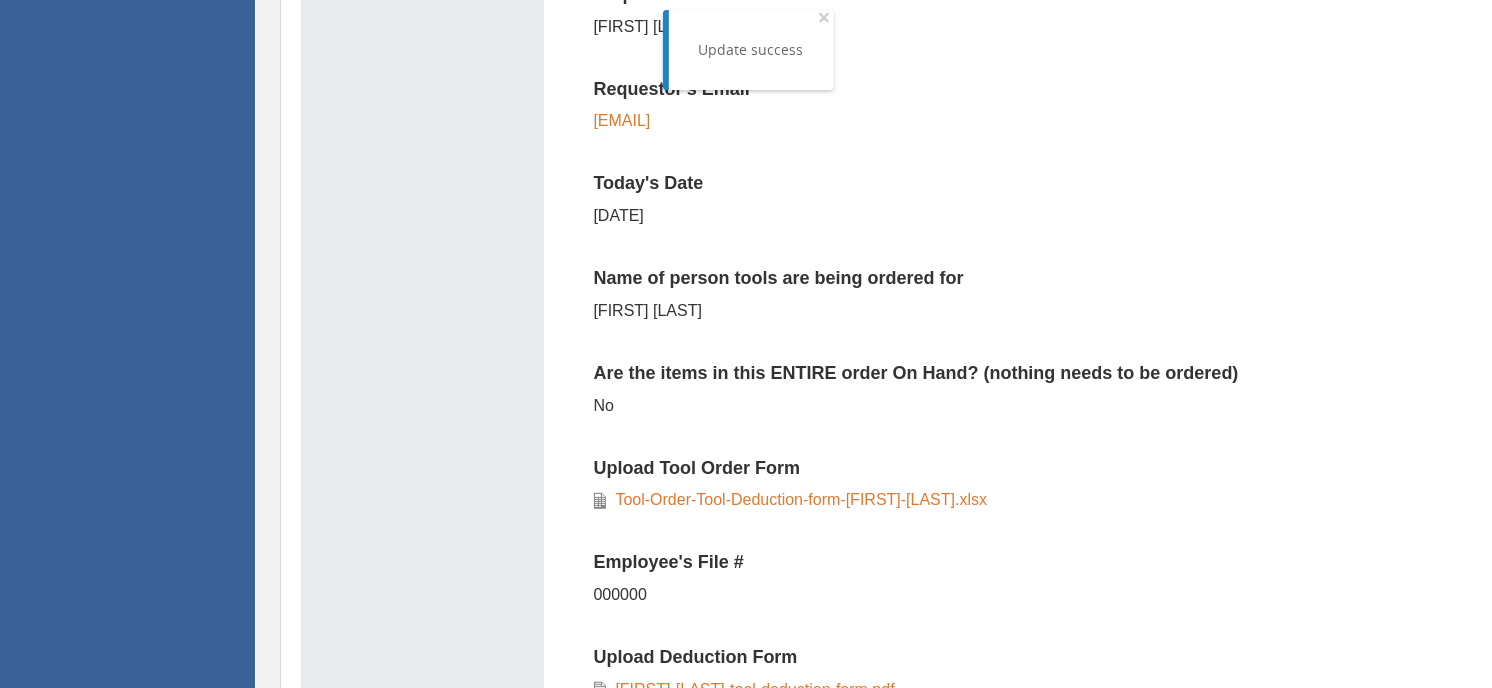 scroll, scrollTop: 857, scrollLeft: 0, axis: vertical 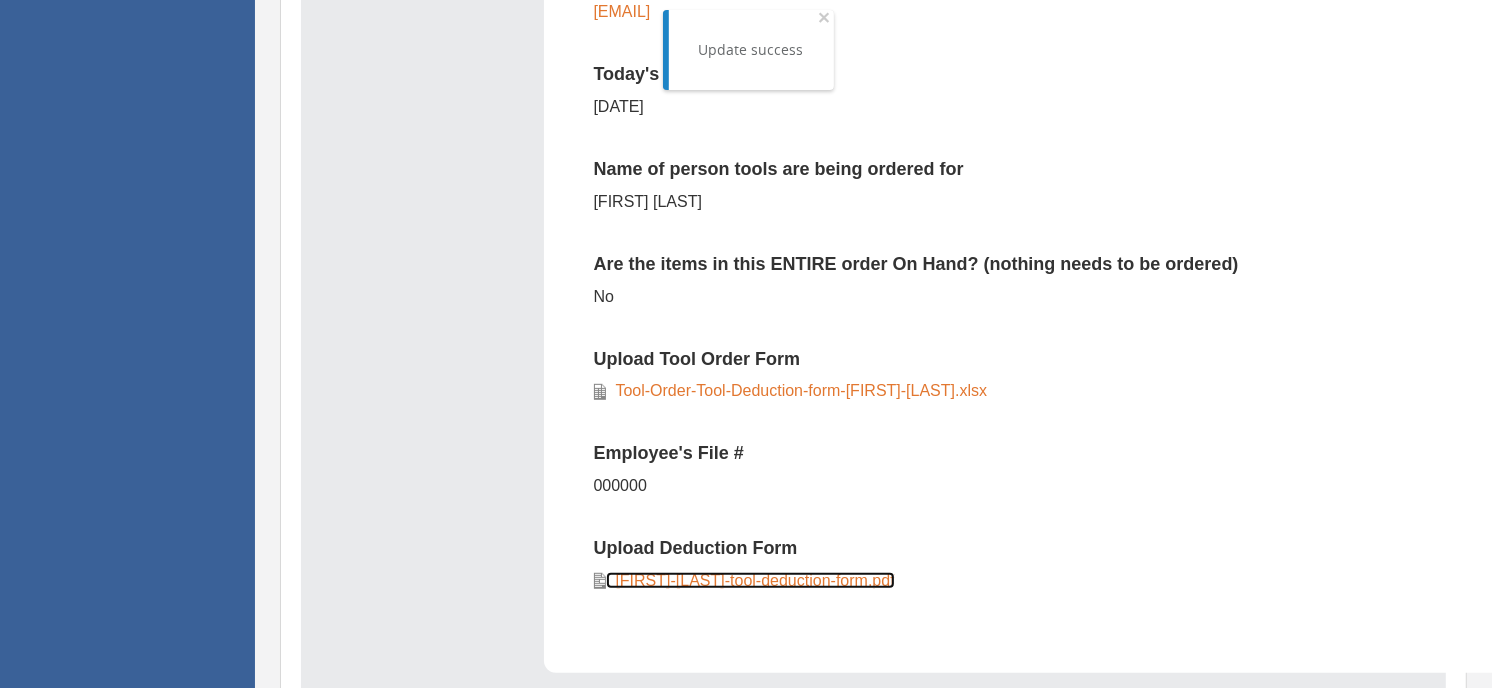 click on "[FIRST]-[LAST]-tool-deduction-form.pdf" at bounding box center [750, 580] 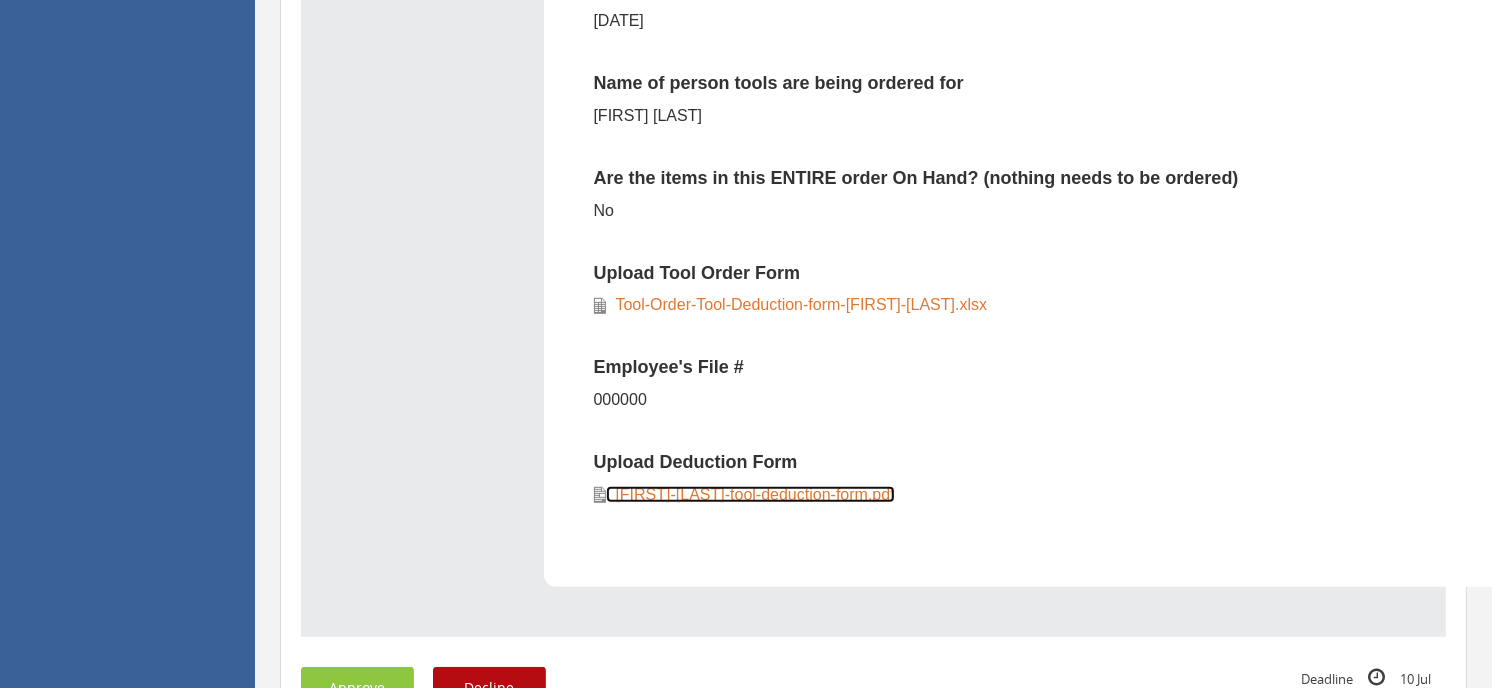 scroll, scrollTop: 1191, scrollLeft: 0, axis: vertical 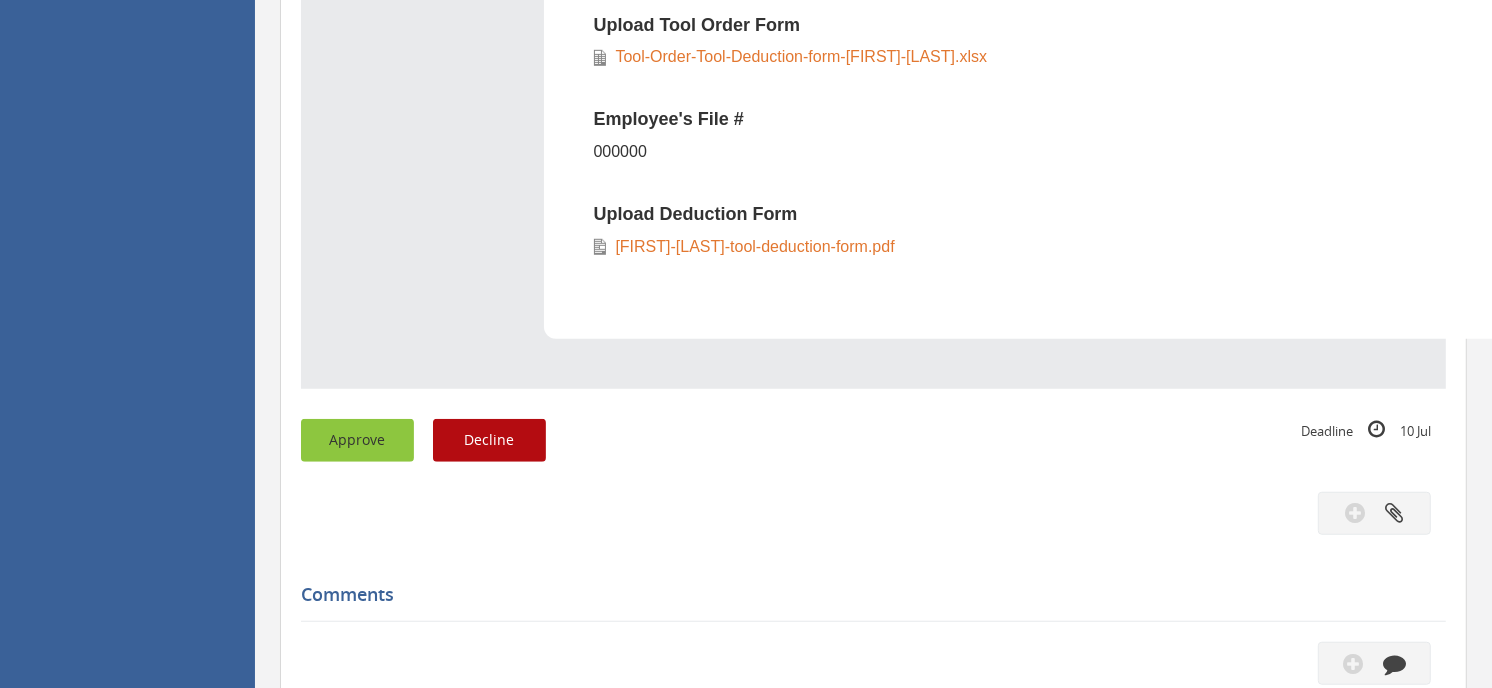 click on "Approve" at bounding box center [357, 440] 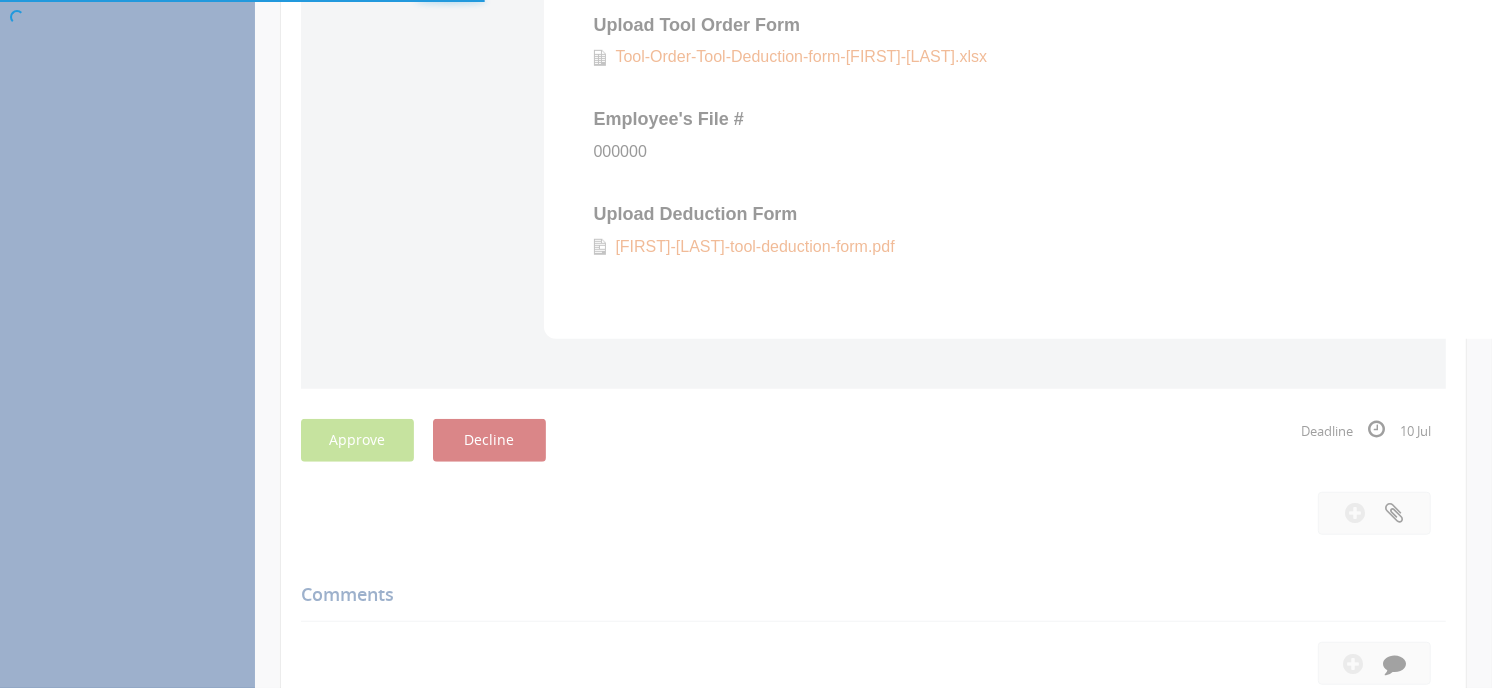 scroll, scrollTop: 80, scrollLeft: 0, axis: vertical 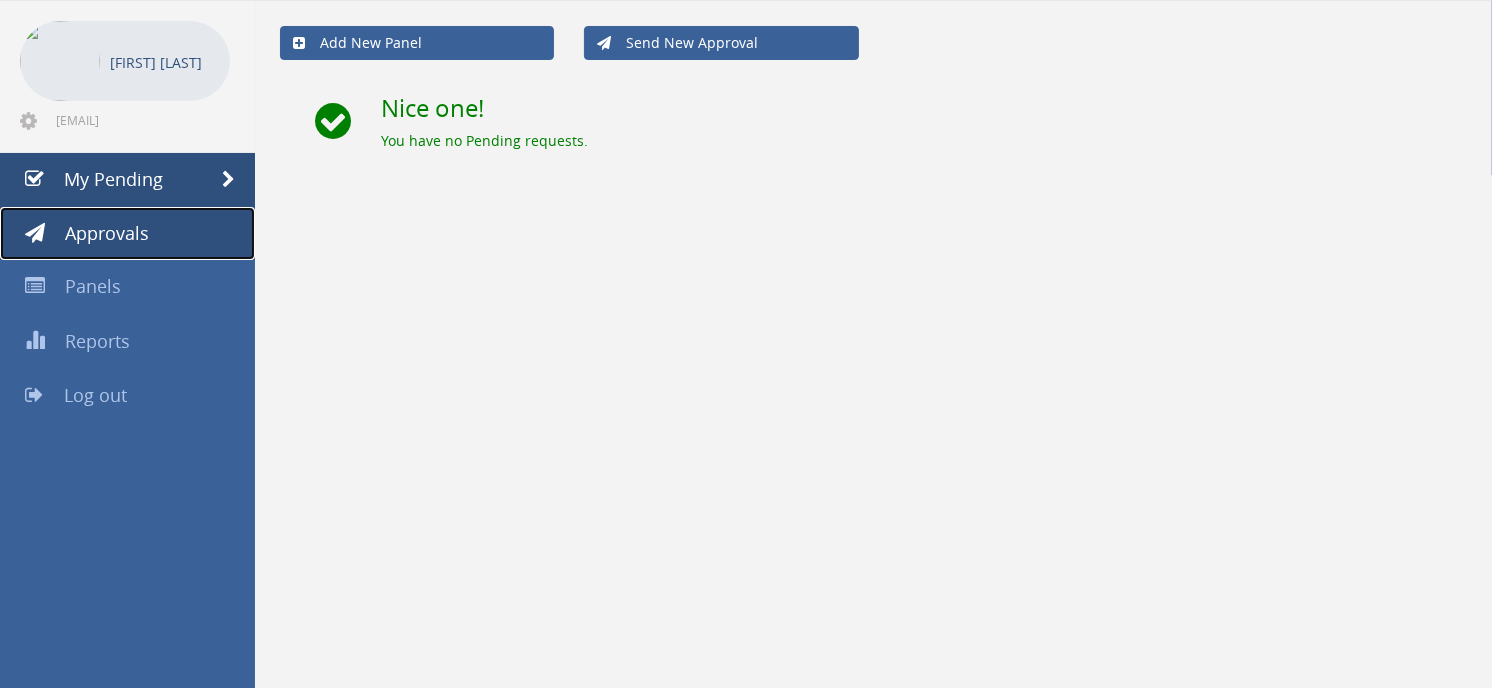 click on "Approvals" at bounding box center (107, 233) 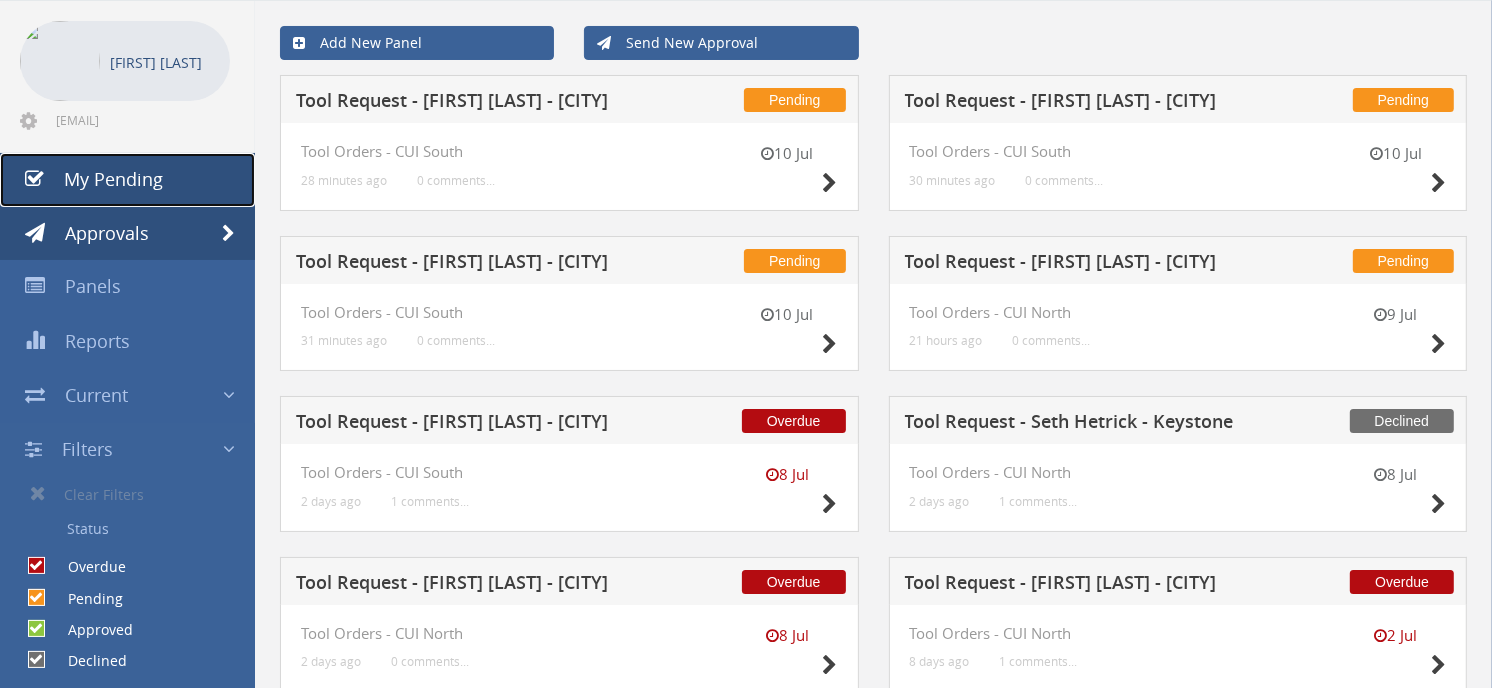 click on "My Pending" at bounding box center (113, 179) 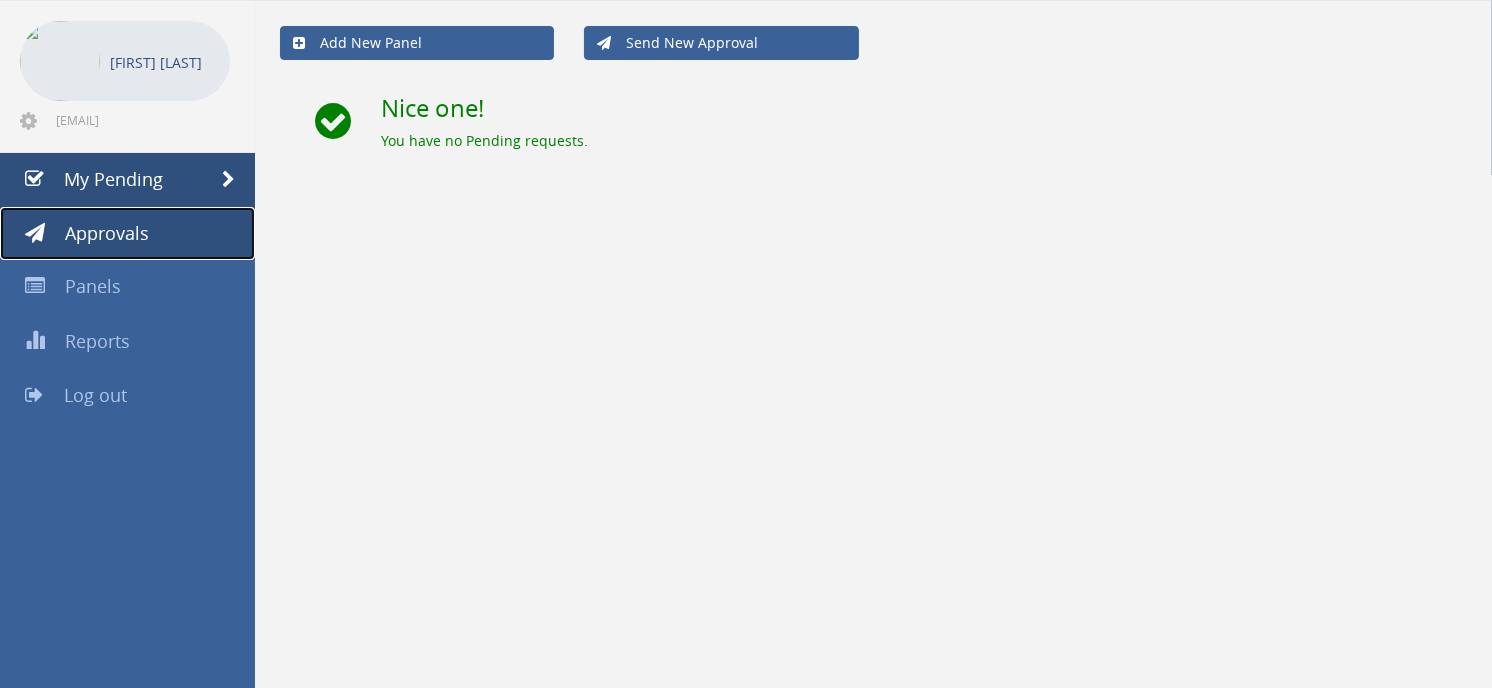 click on "Approvals" at bounding box center [107, 233] 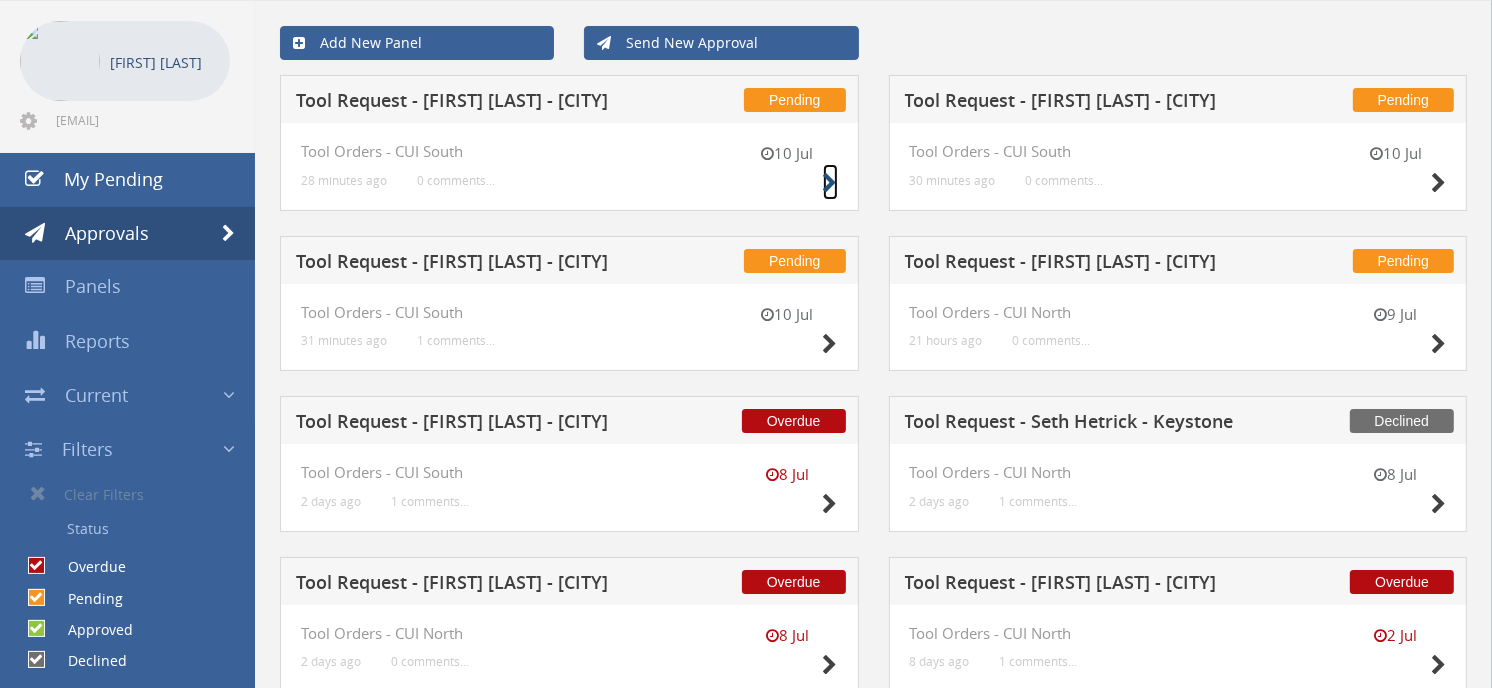 click at bounding box center (830, 183) 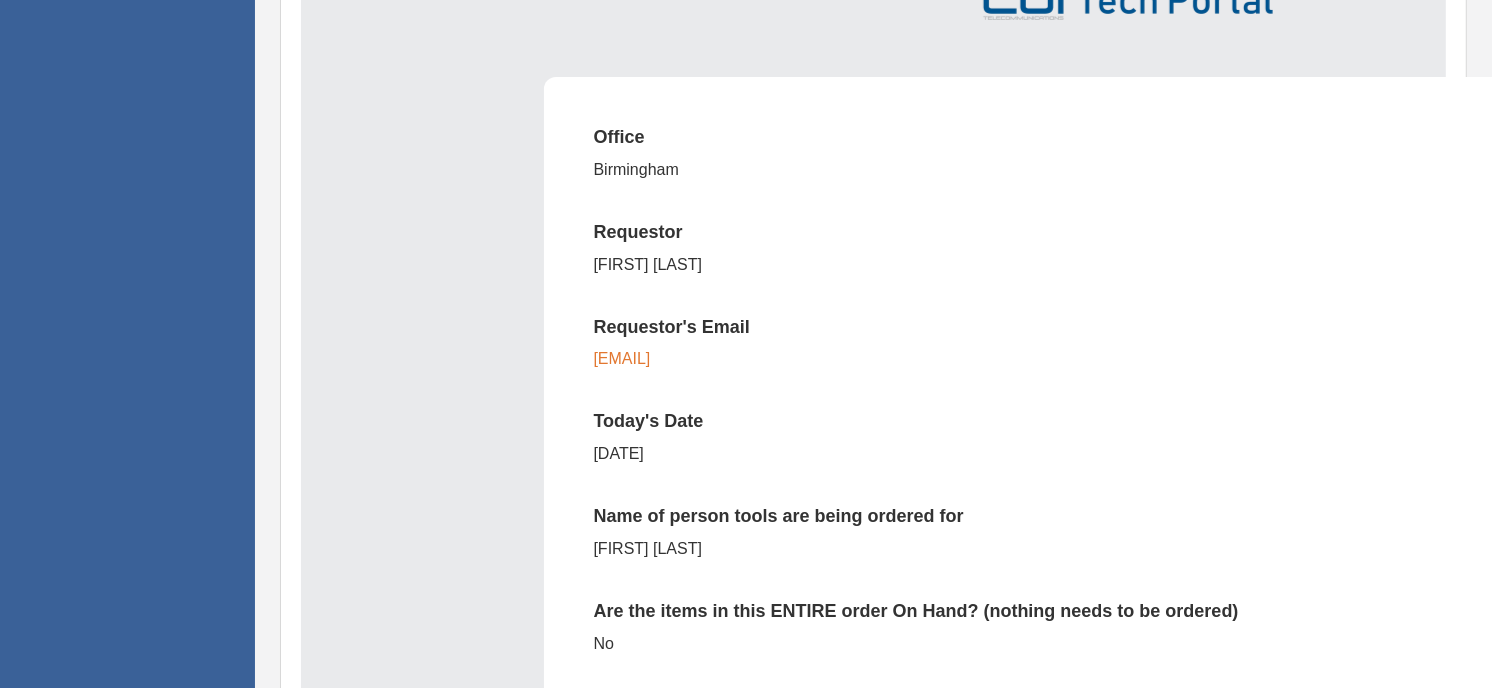 scroll, scrollTop: 635, scrollLeft: 0, axis: vertical 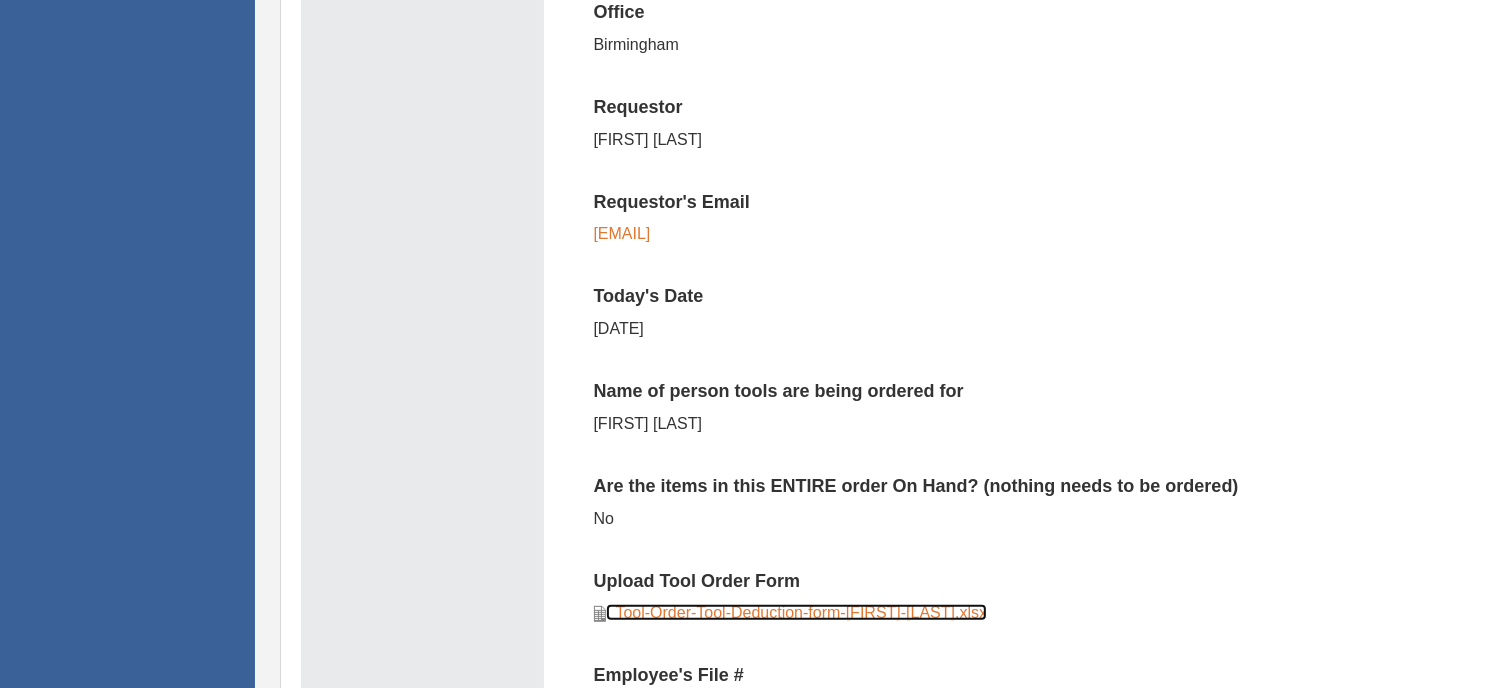 click on "Tool-Order-Tool-Deduction-form-[FIRST]-[LAST].xlsx" at bounding box center (797, 612) 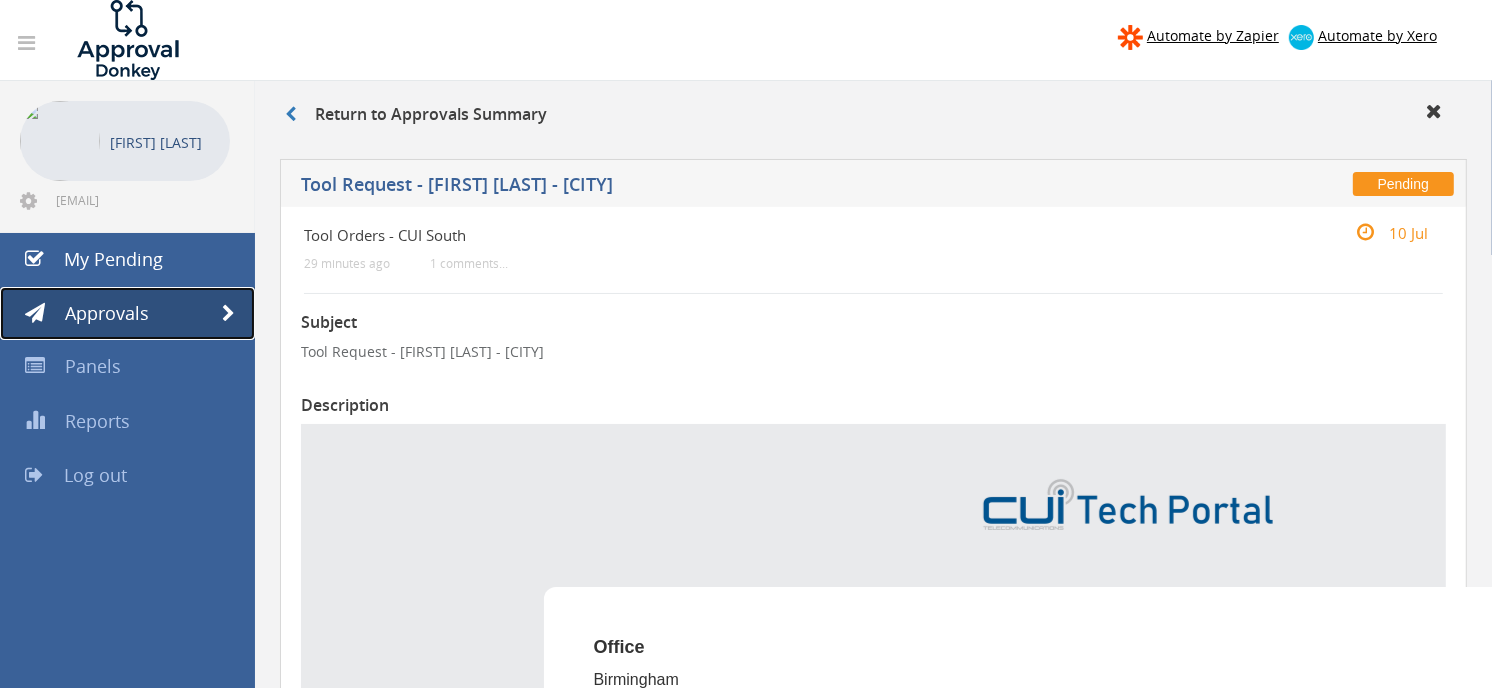 click on "Approvals" at bounding box center [107, 313] 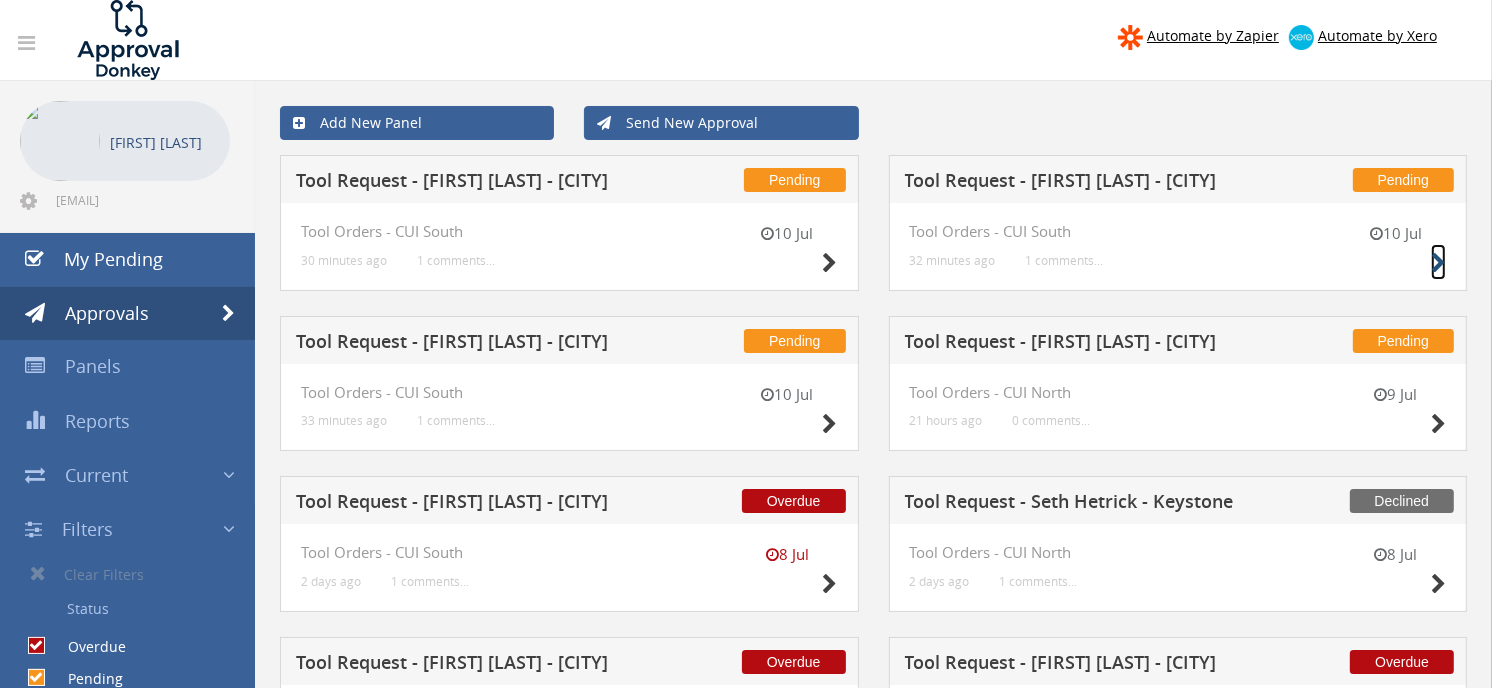 click at bounding box center (1438, 263) 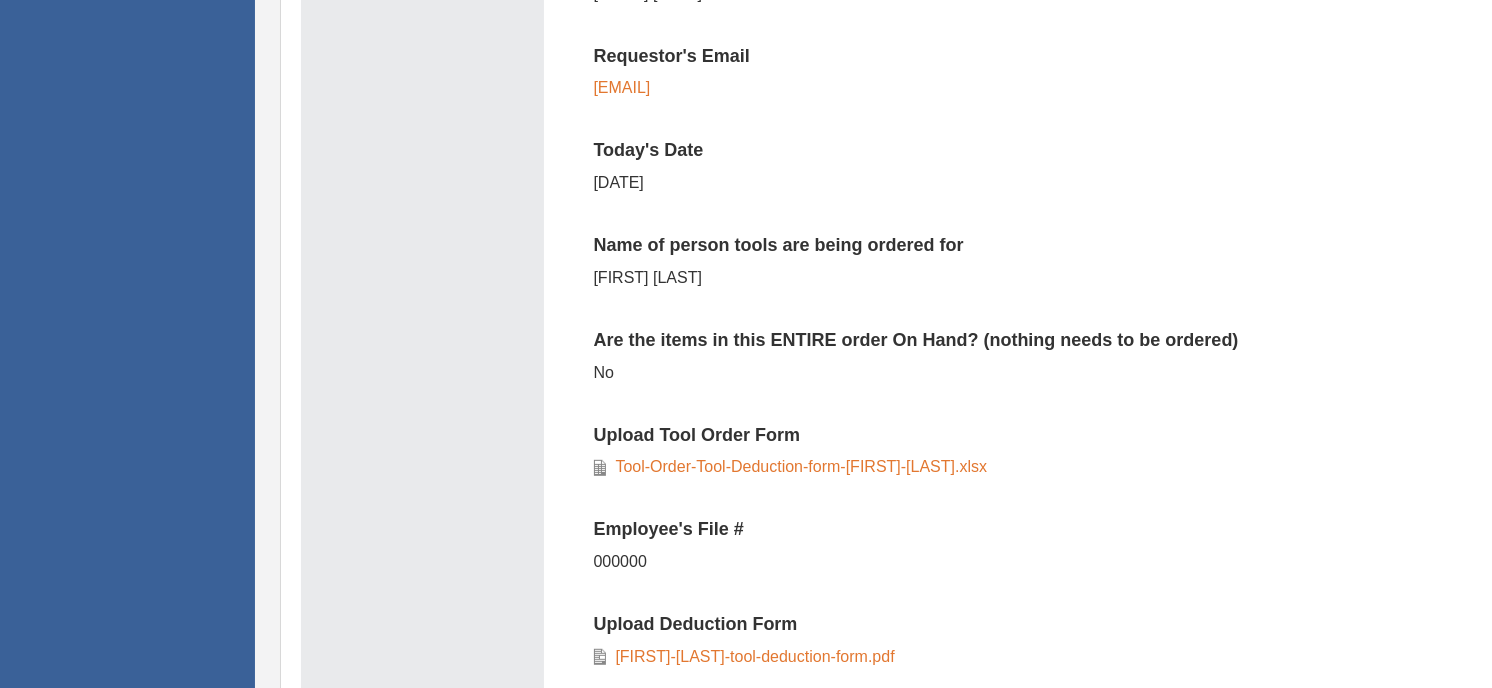 scroll, scrollTop: 888, scrollLeft: 0, axis: vertical 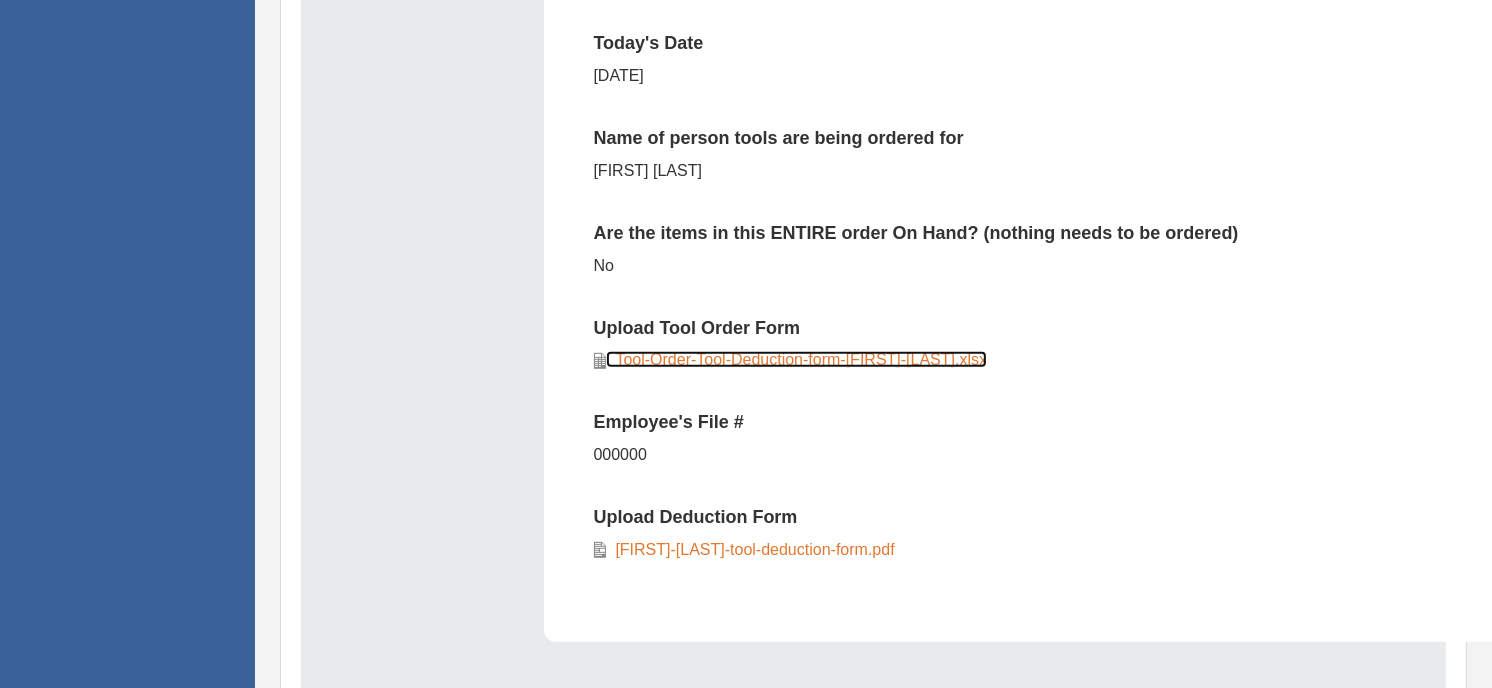 click on "Tool-Order-Tool-Deduction-form-[FIRST]-[LAST].xlsx" at bounding box center [797, 359] 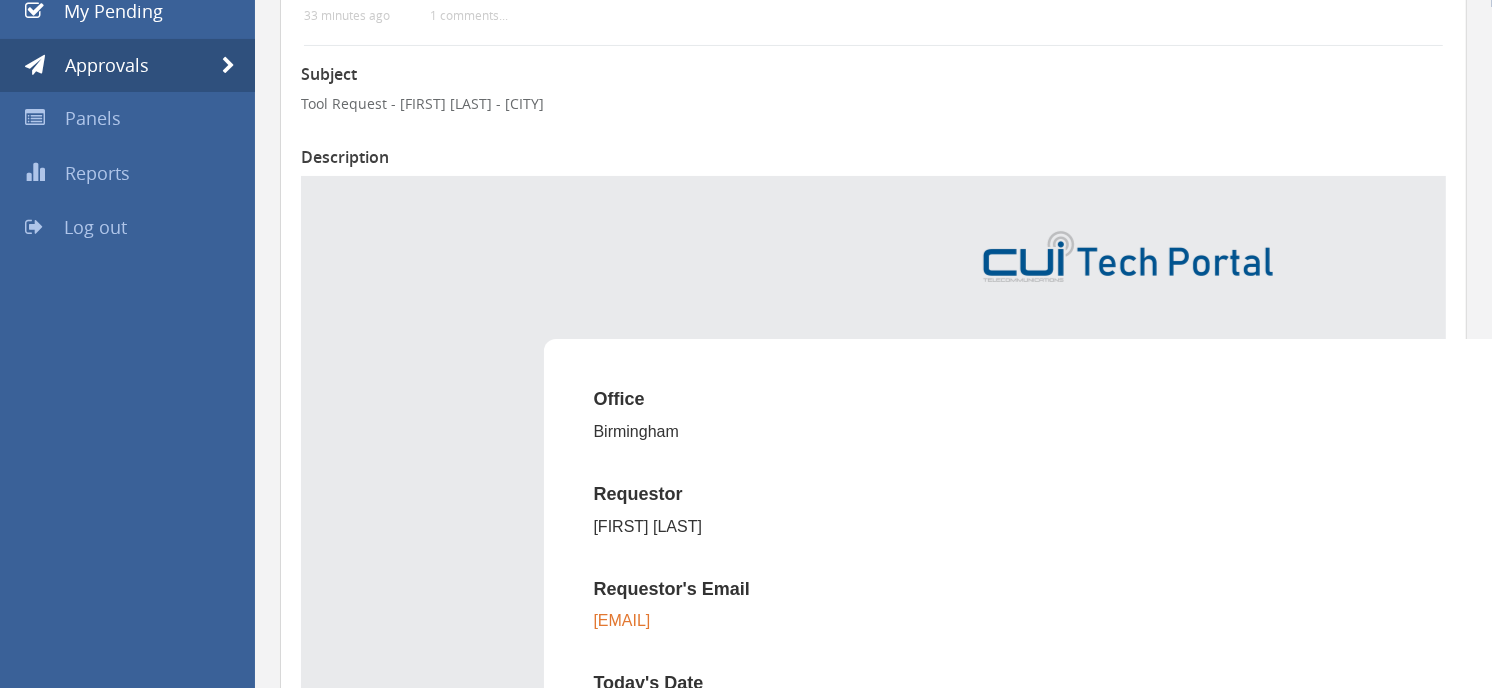 scroll, scrollTop: 0, scrollLeft: 0, axis: both 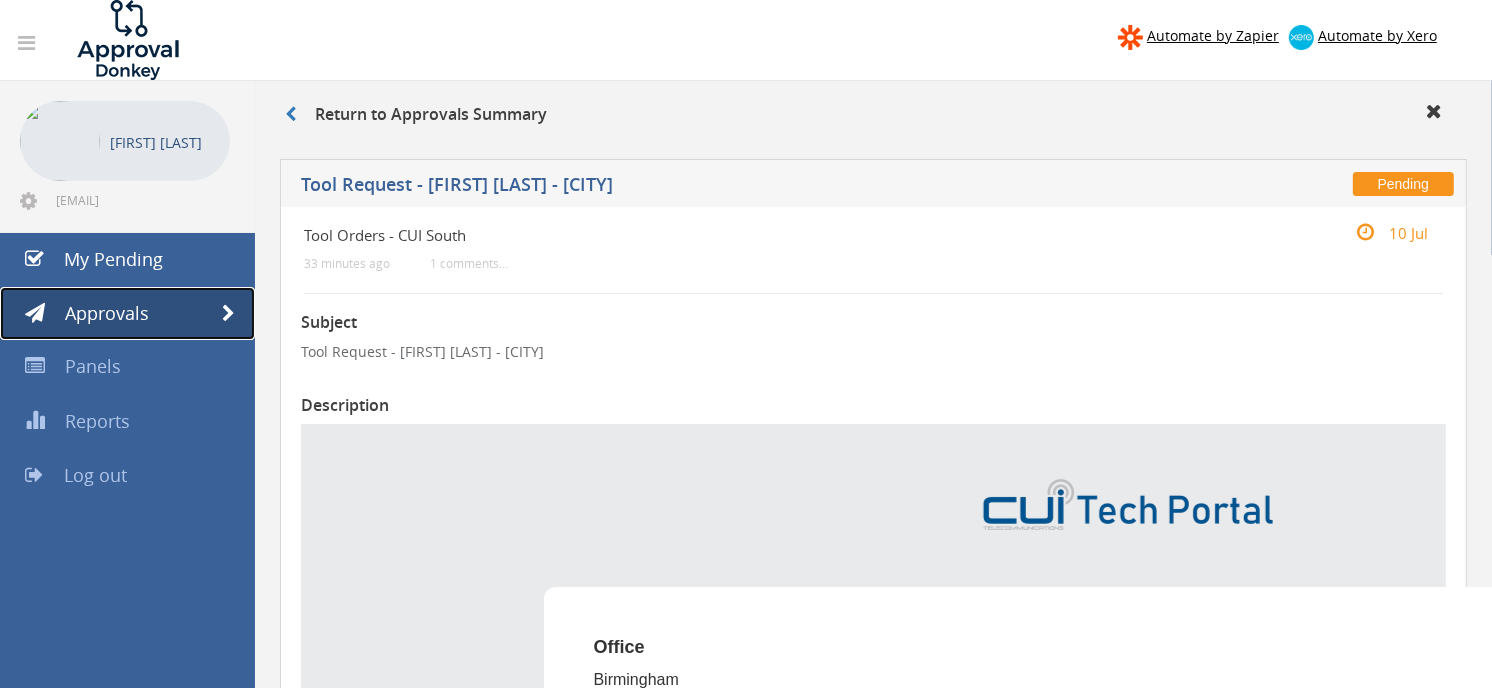 click on "Approvals" at bounding box center [107, 313] 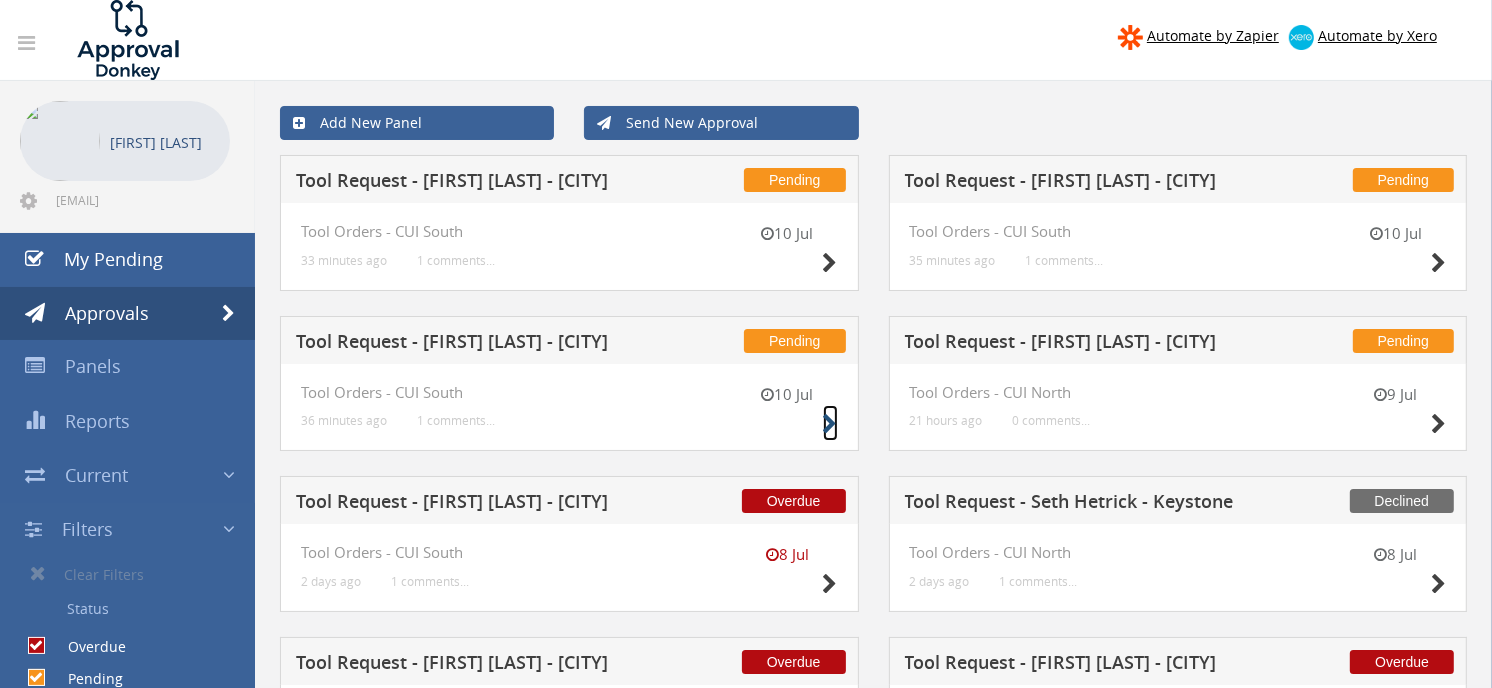click at bounding box center [830, 424] 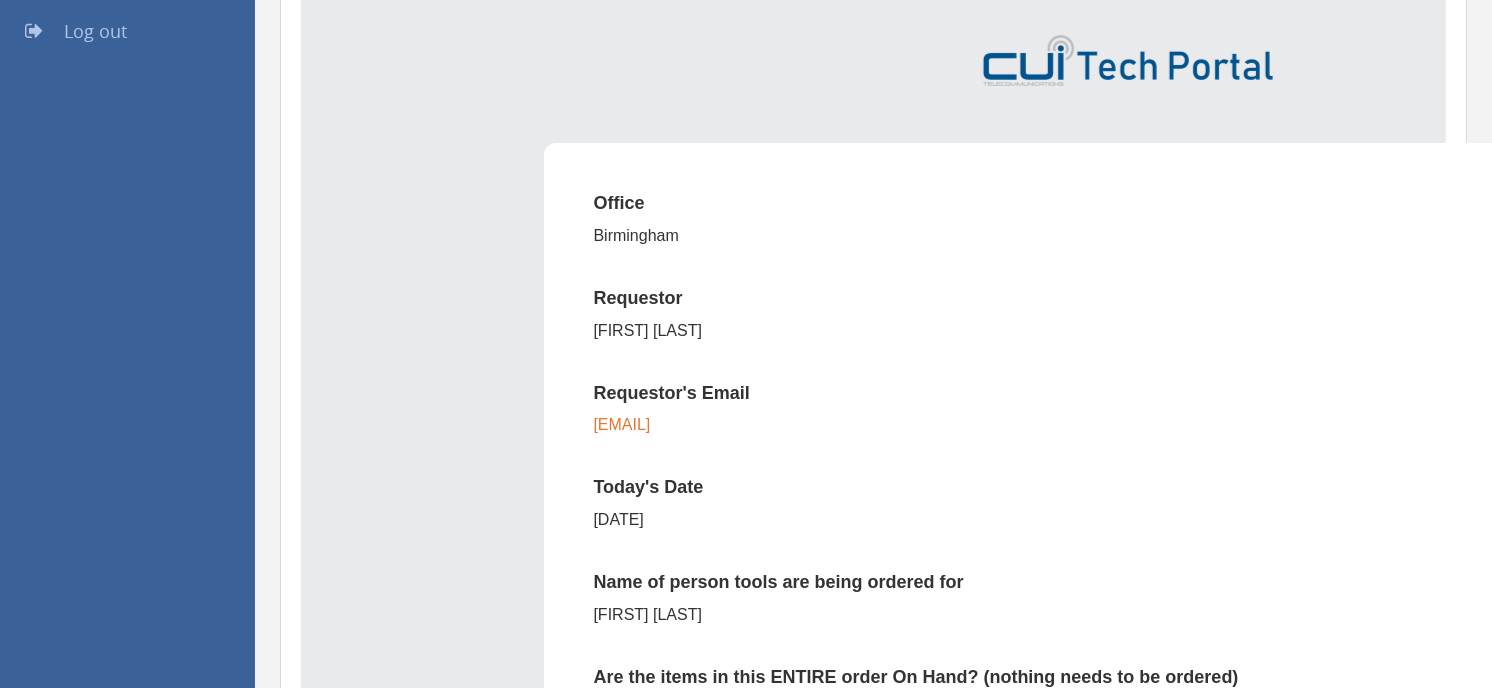 scroll, scrollTop: 666, scrollLeft: 0, axis: vertical 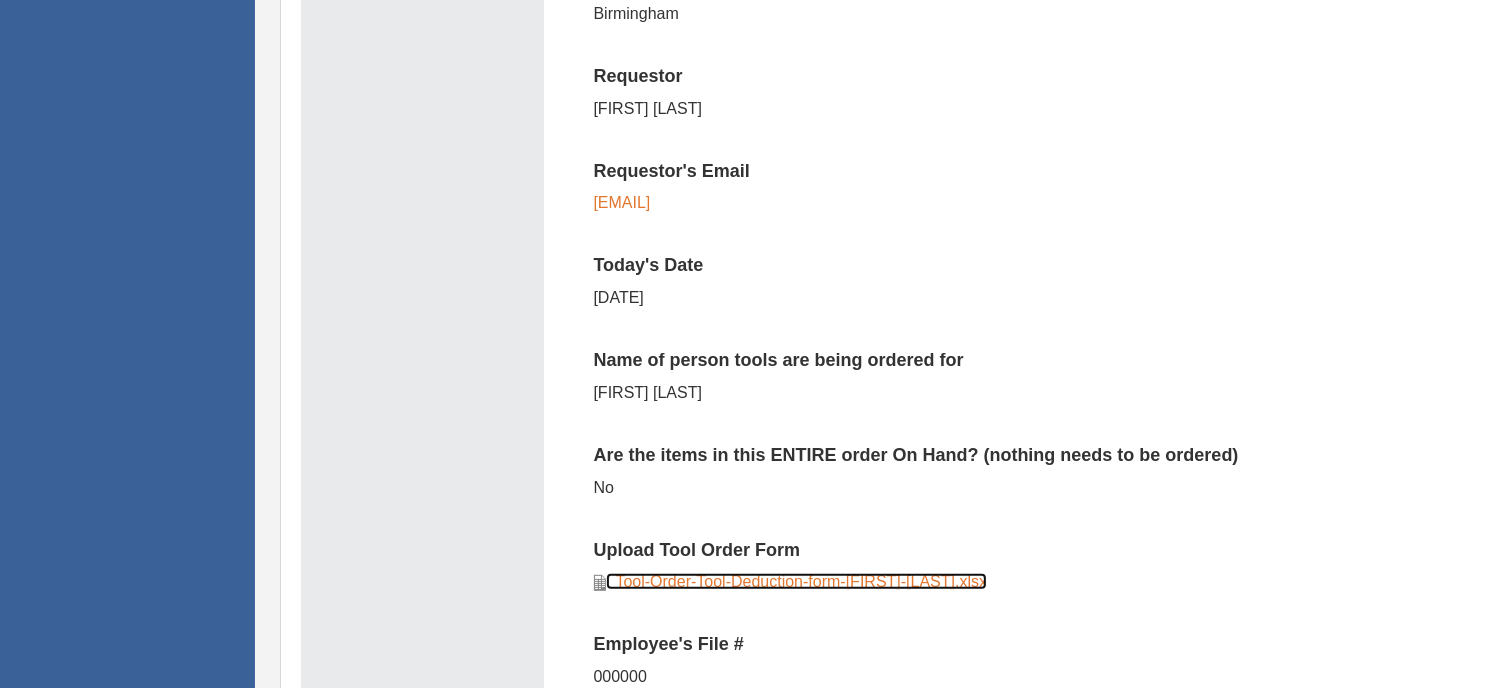 click on "Tool-Order-Tool-Deduction-form-[FIRST]-[LAST].xlsx" at bounding box center [797, 581] 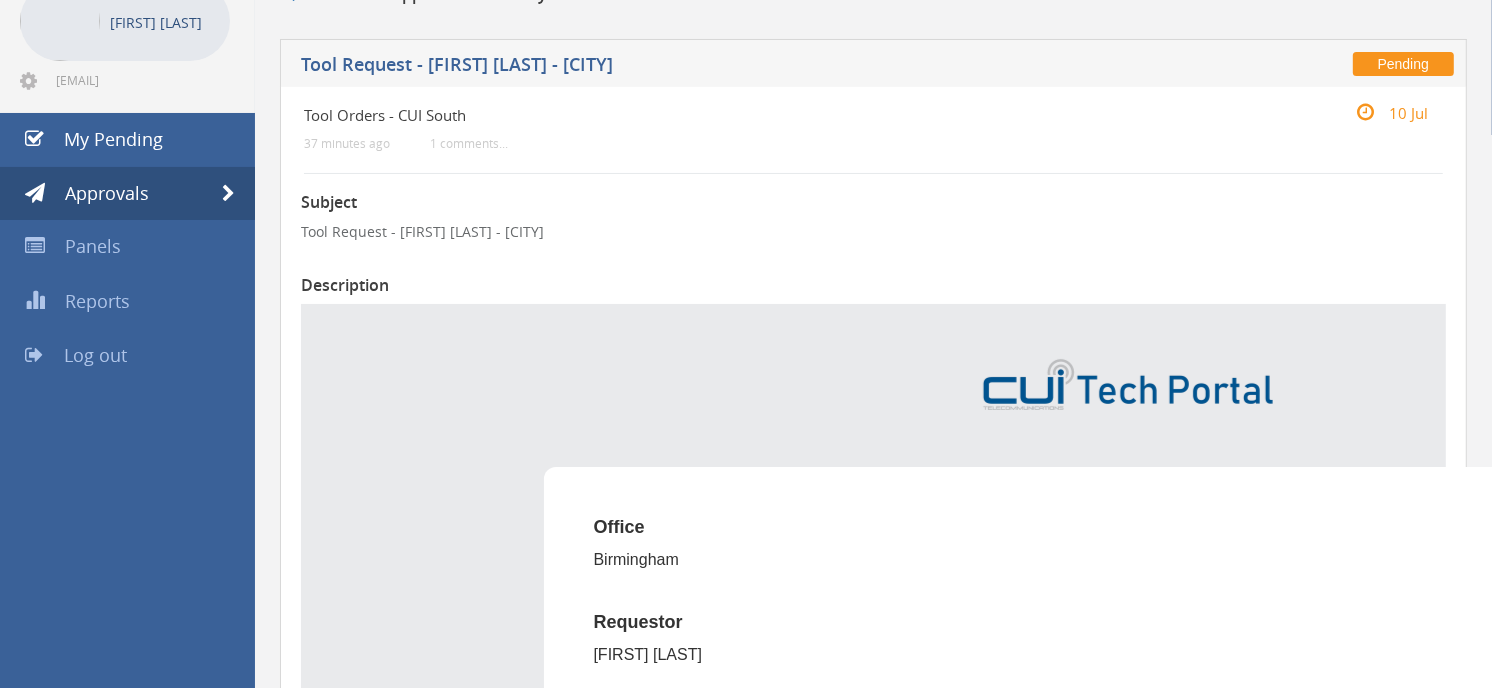 scroll, scrollTop: 0, scrollLeft: 0, axis: both 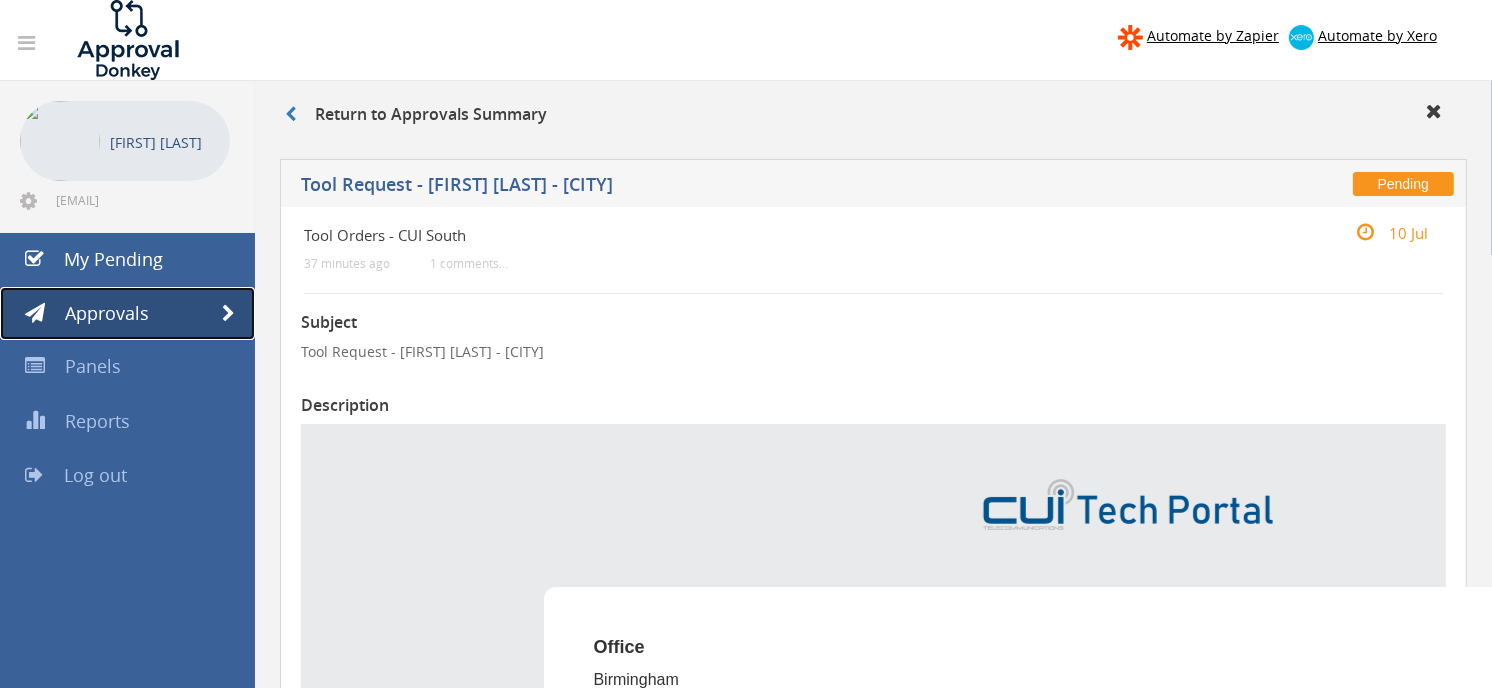 drag, startPoint x: 123, startPoint y: 303, endPoint x: 144, endPoint y: 307, distance: 21.377558 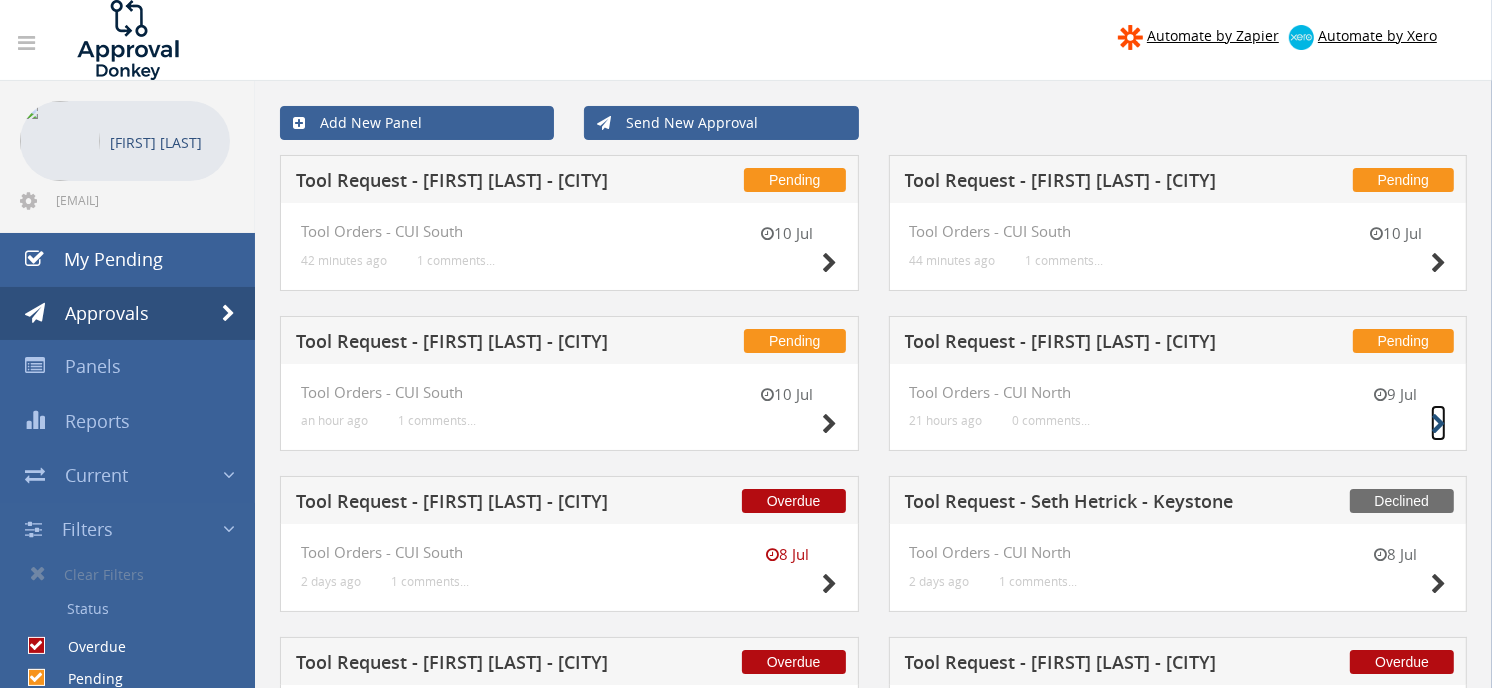click at bounding box center (1438, 424) 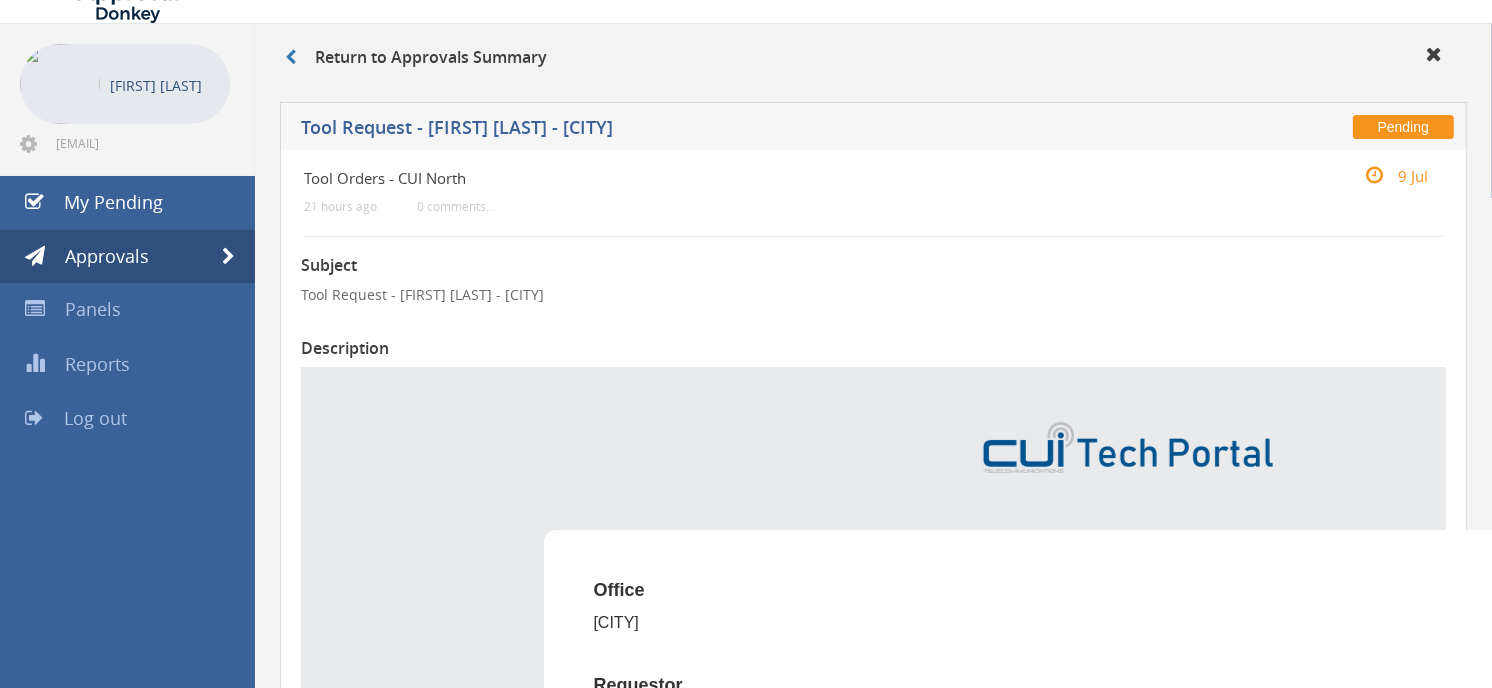 scroll, scrollTop: 0, scrollLeft: 0, axis: both 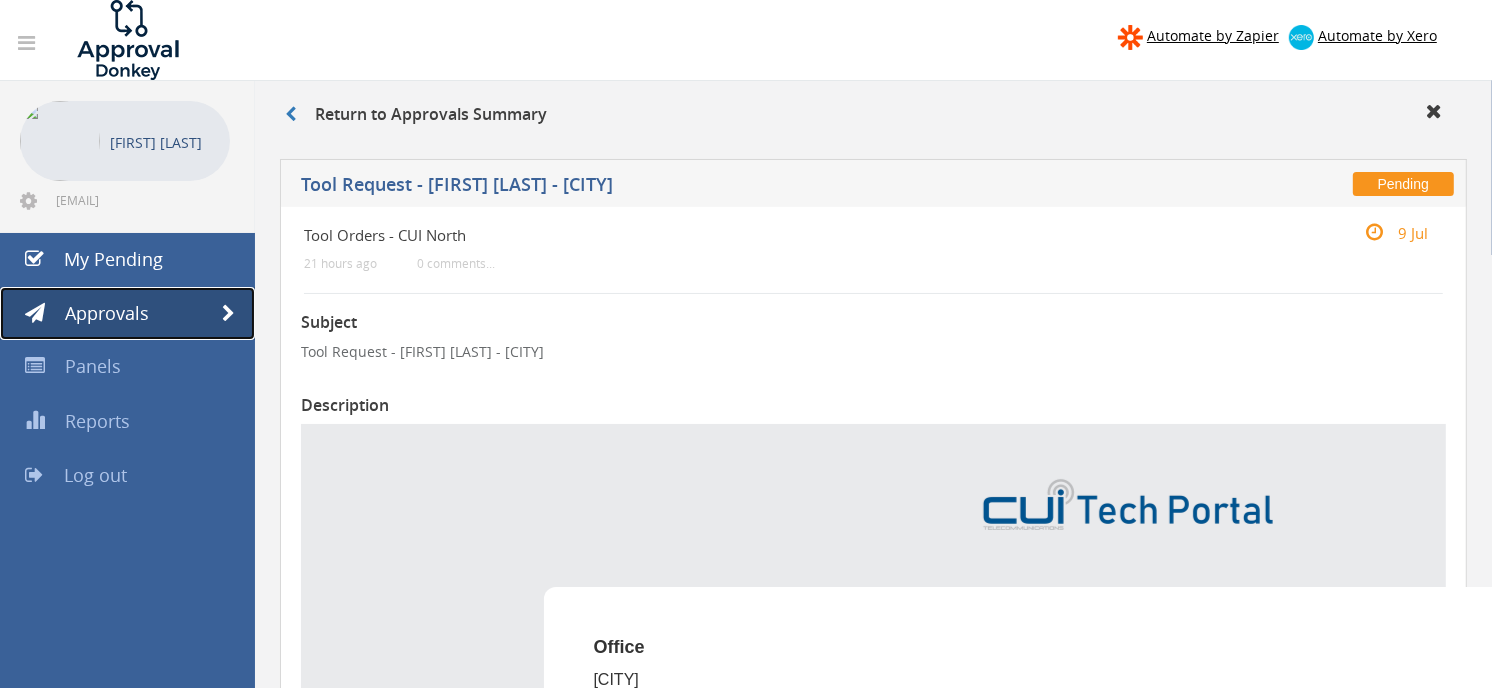 drag, startPoint x: 105, startPoint y: 296, endPoint x: 137, endPoint y: 324, distance: 42.520584 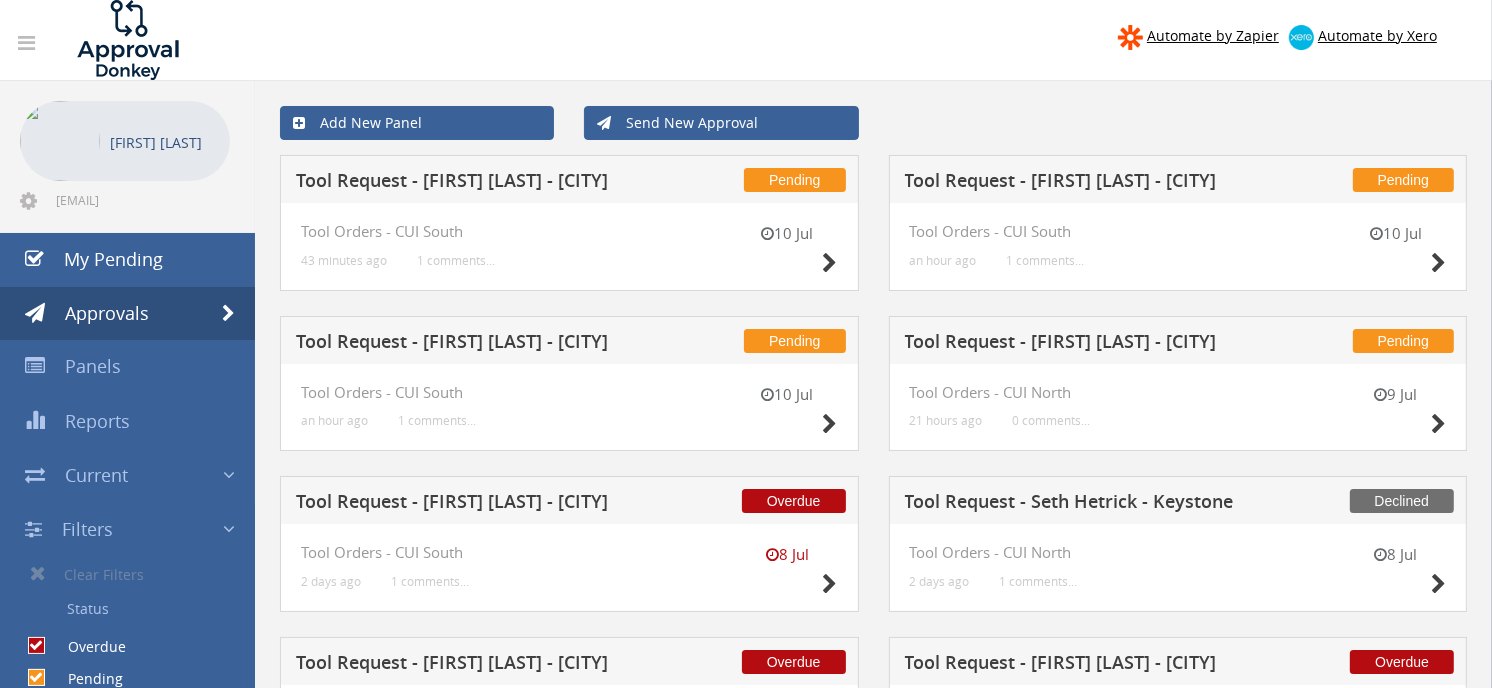 click on "10 Jul" at bounding box center [788, 251] 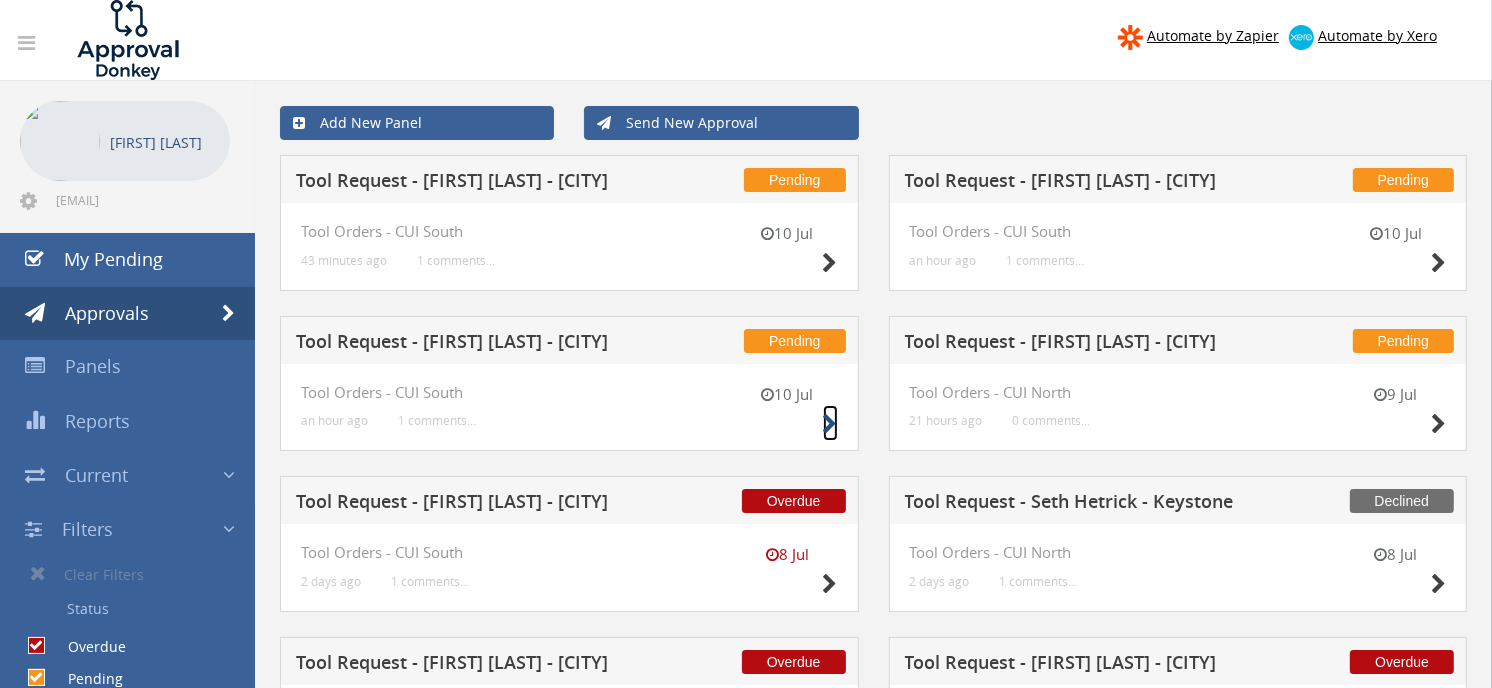 click at bounding box center (830, 424) 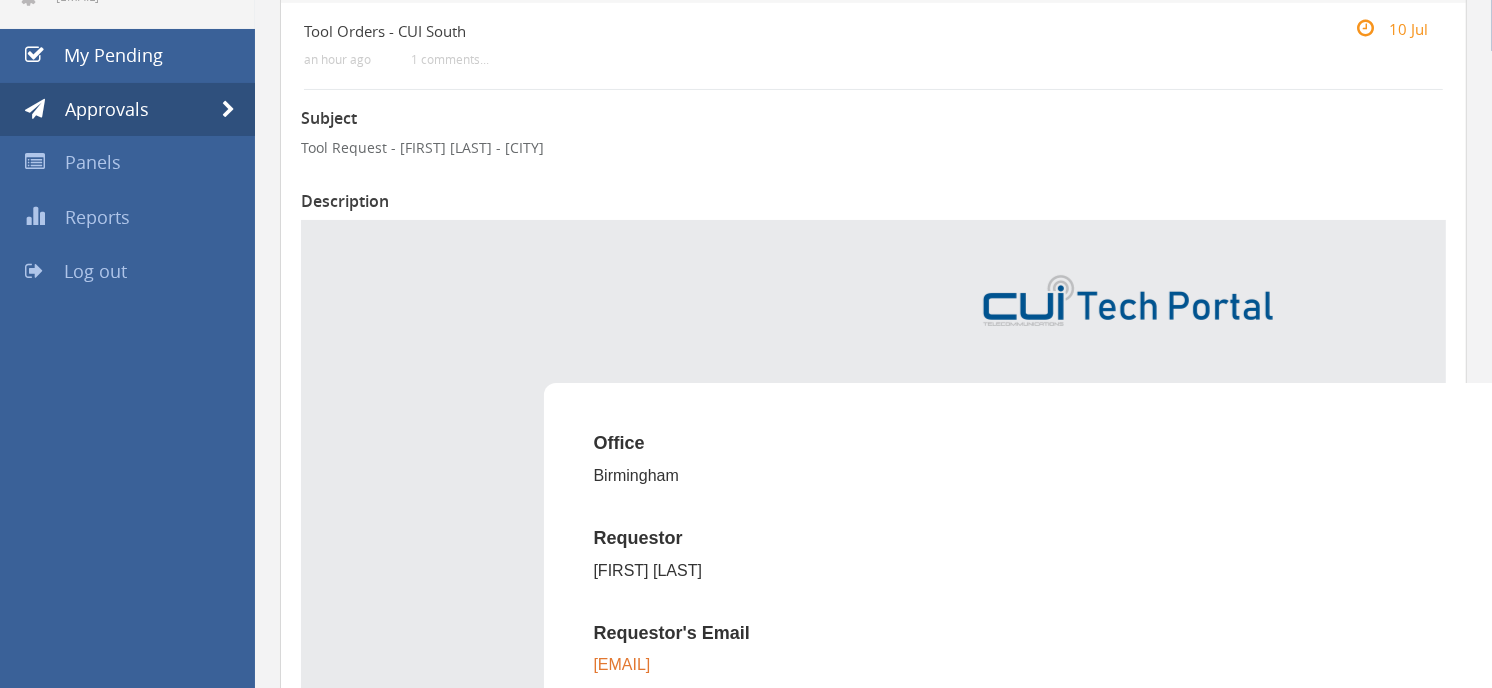 scroll, scrollTop: 0, scrollLeft: 0, axis: both 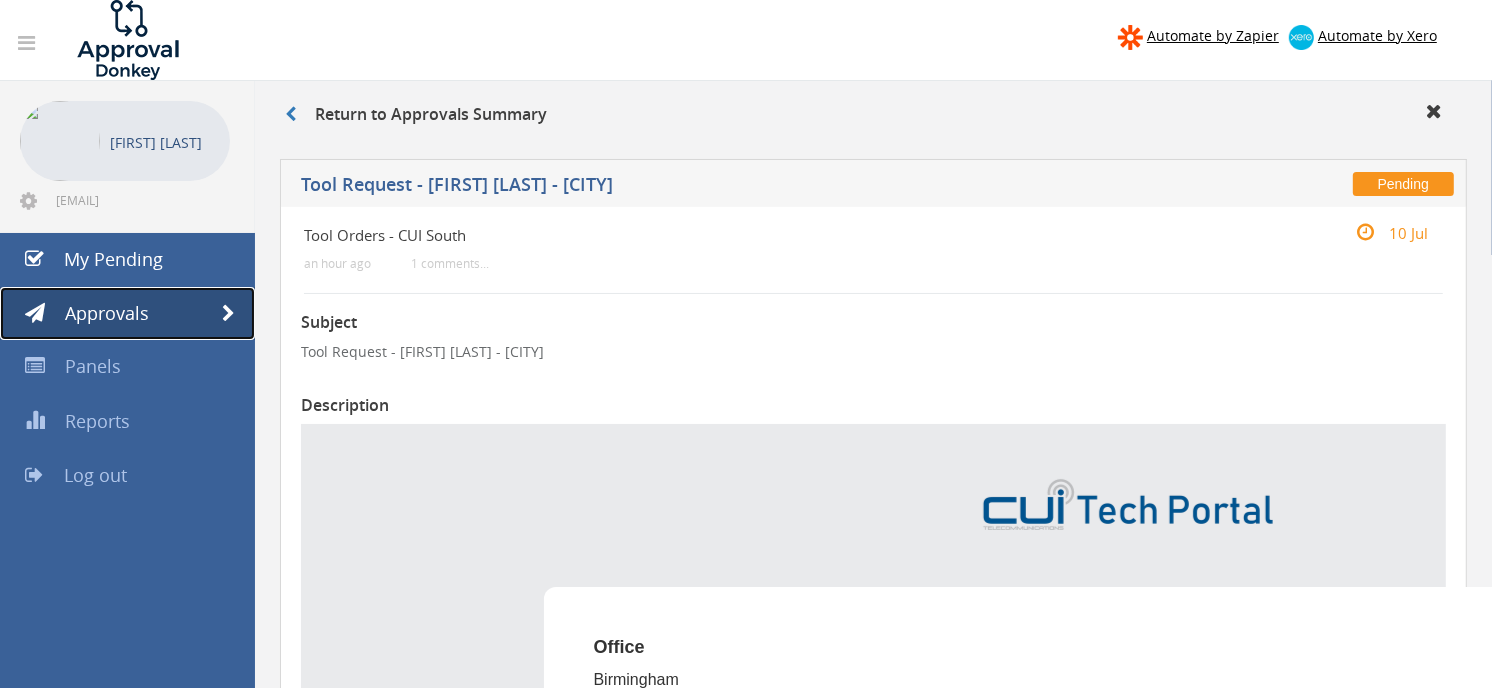 click on "Approvals" at bounding box center [107, 313] 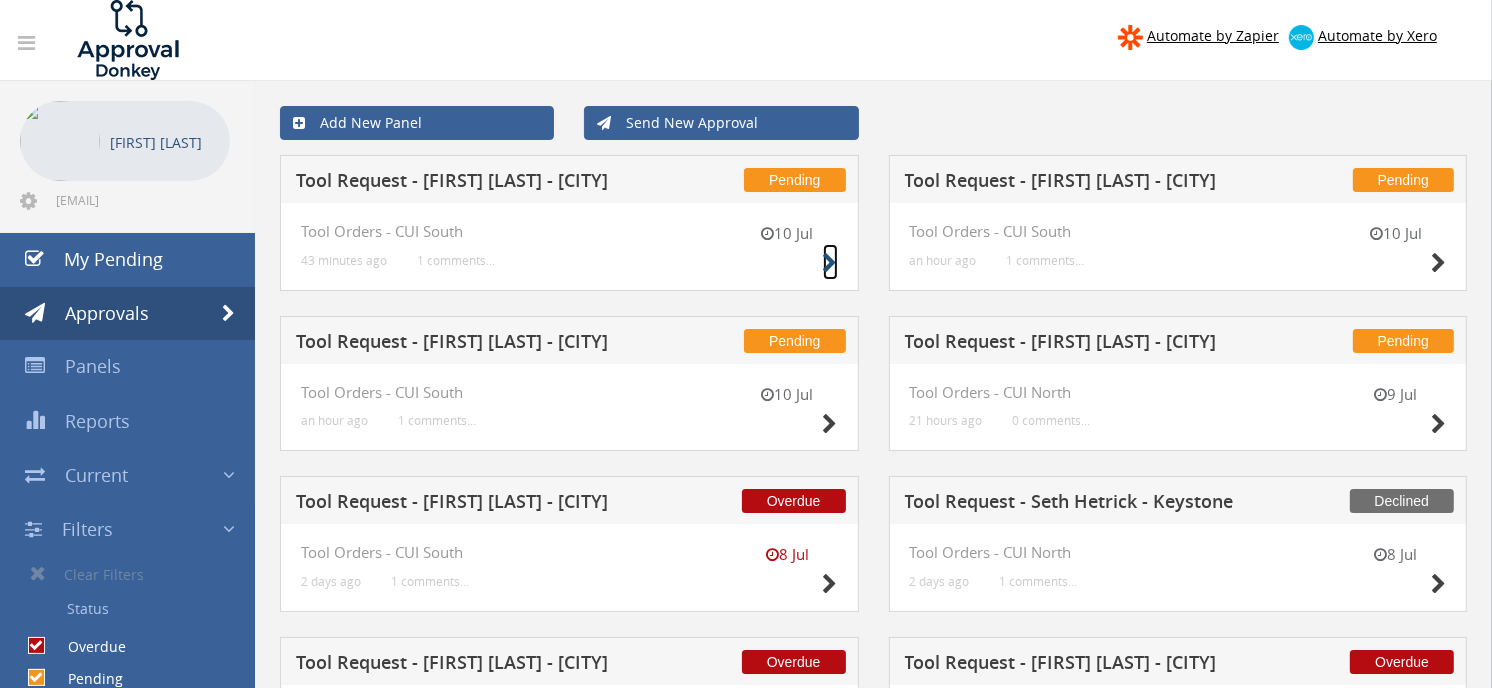 click at bounding box center (830, 263) 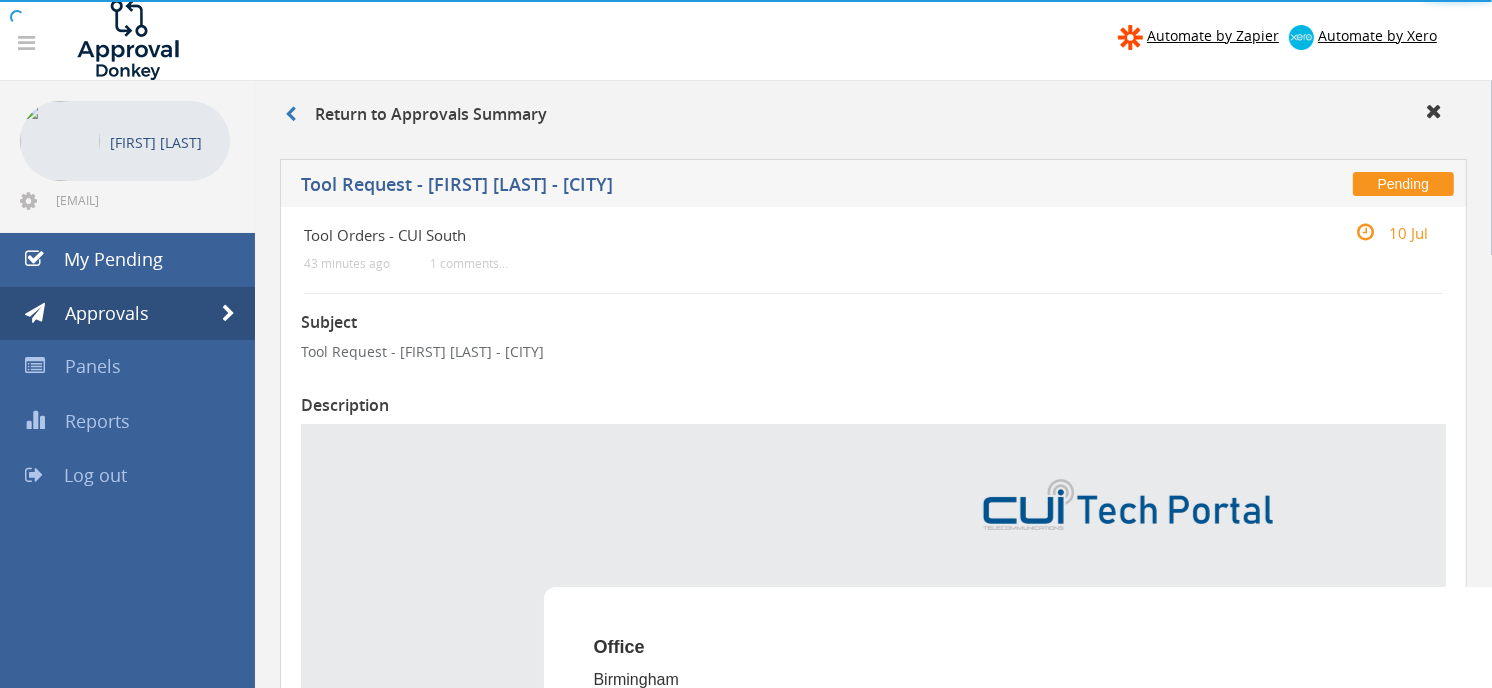 scroll, scrollTop: 0, scrollLeft: 0, axis: both 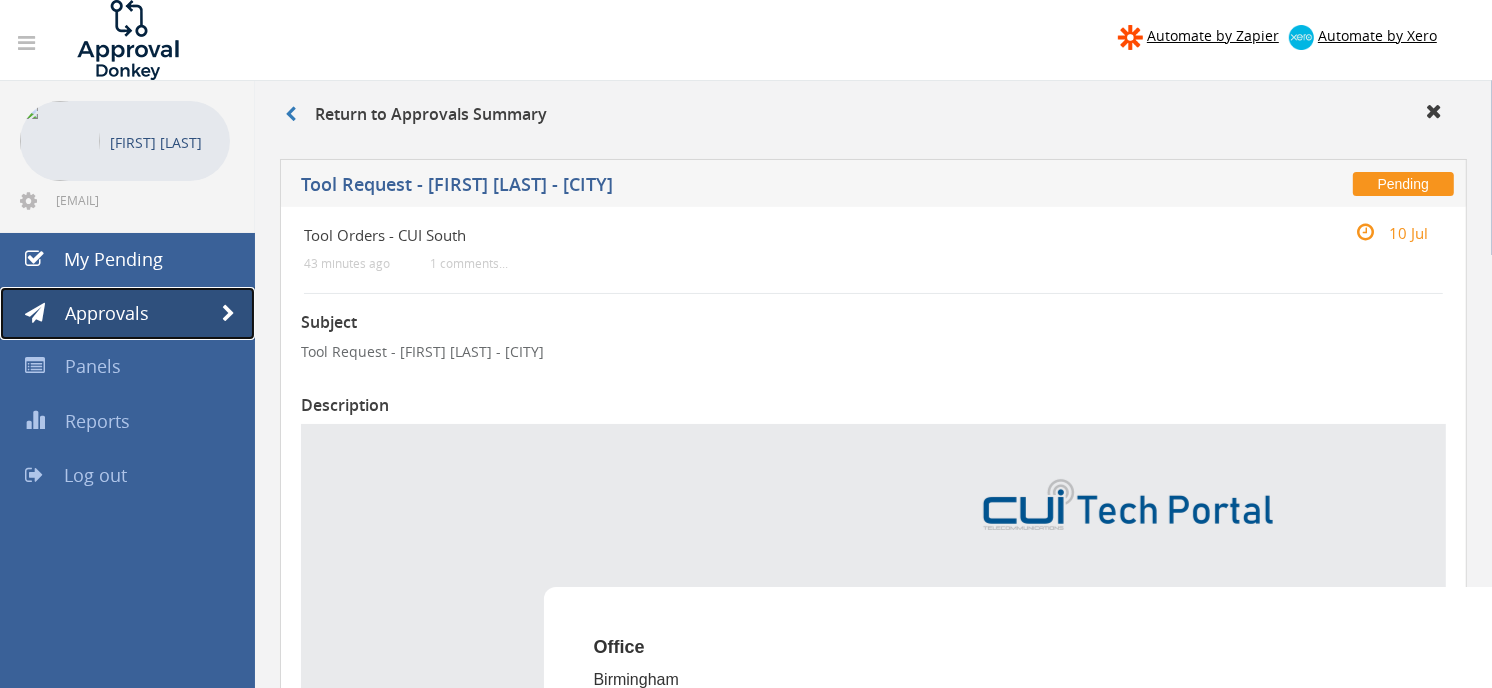 click on "Approvals" at bounding box center [107, 313] 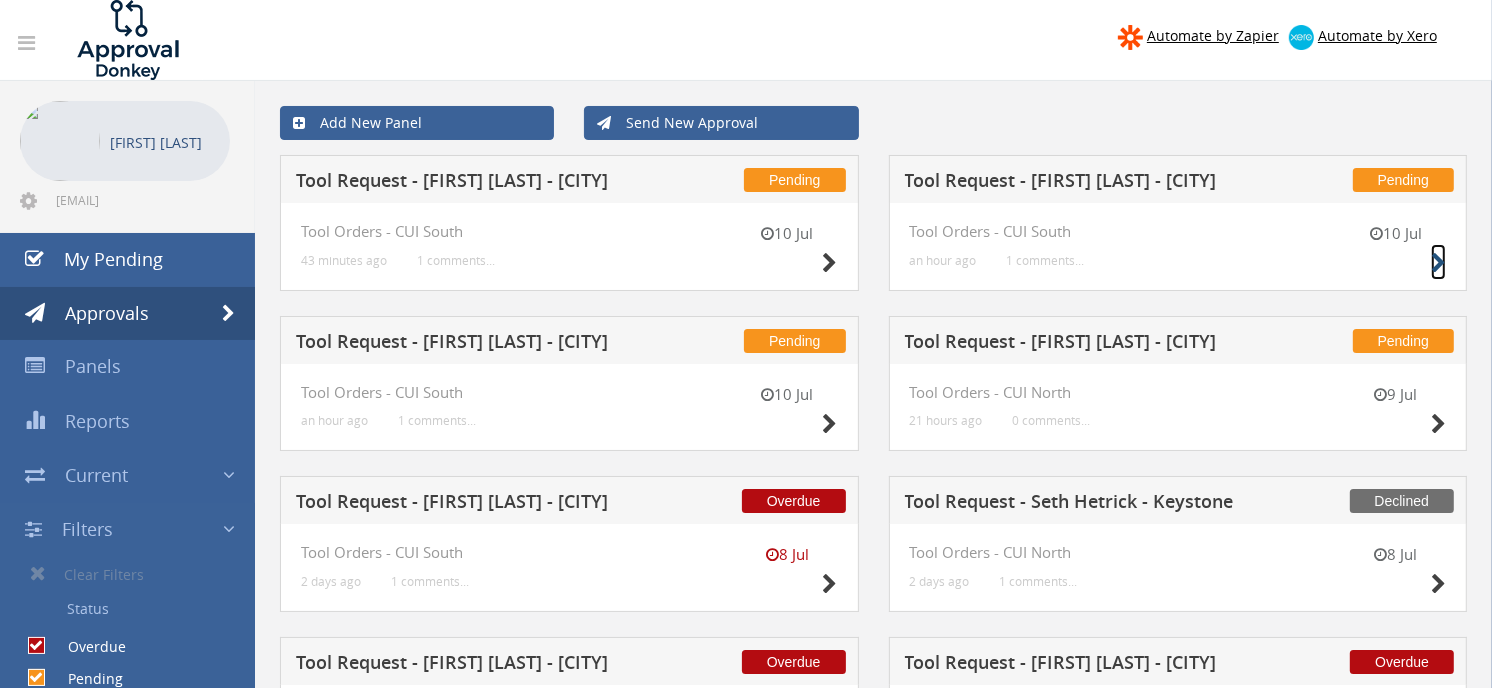 click at bounding box center (1438, 263) 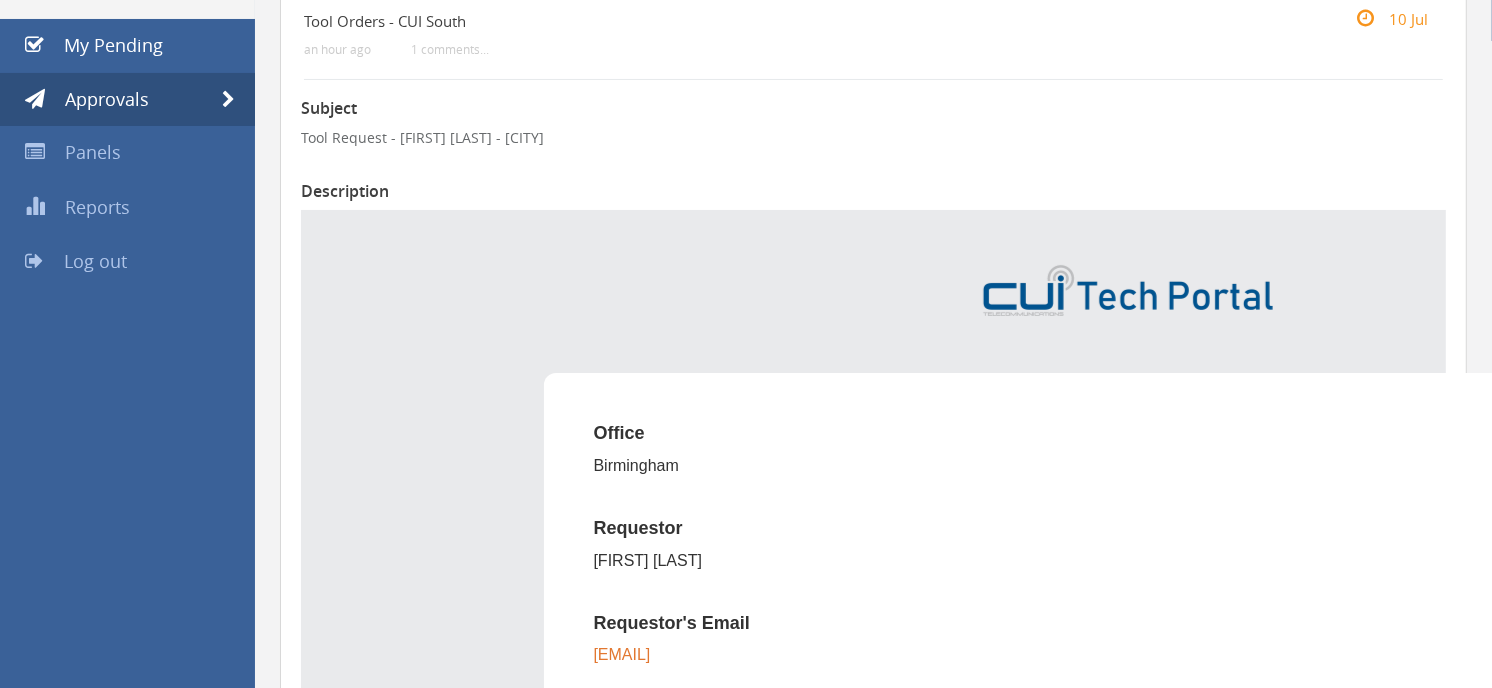 scroll, scrollTop: 0, scrollLeft: 0, axis: both 